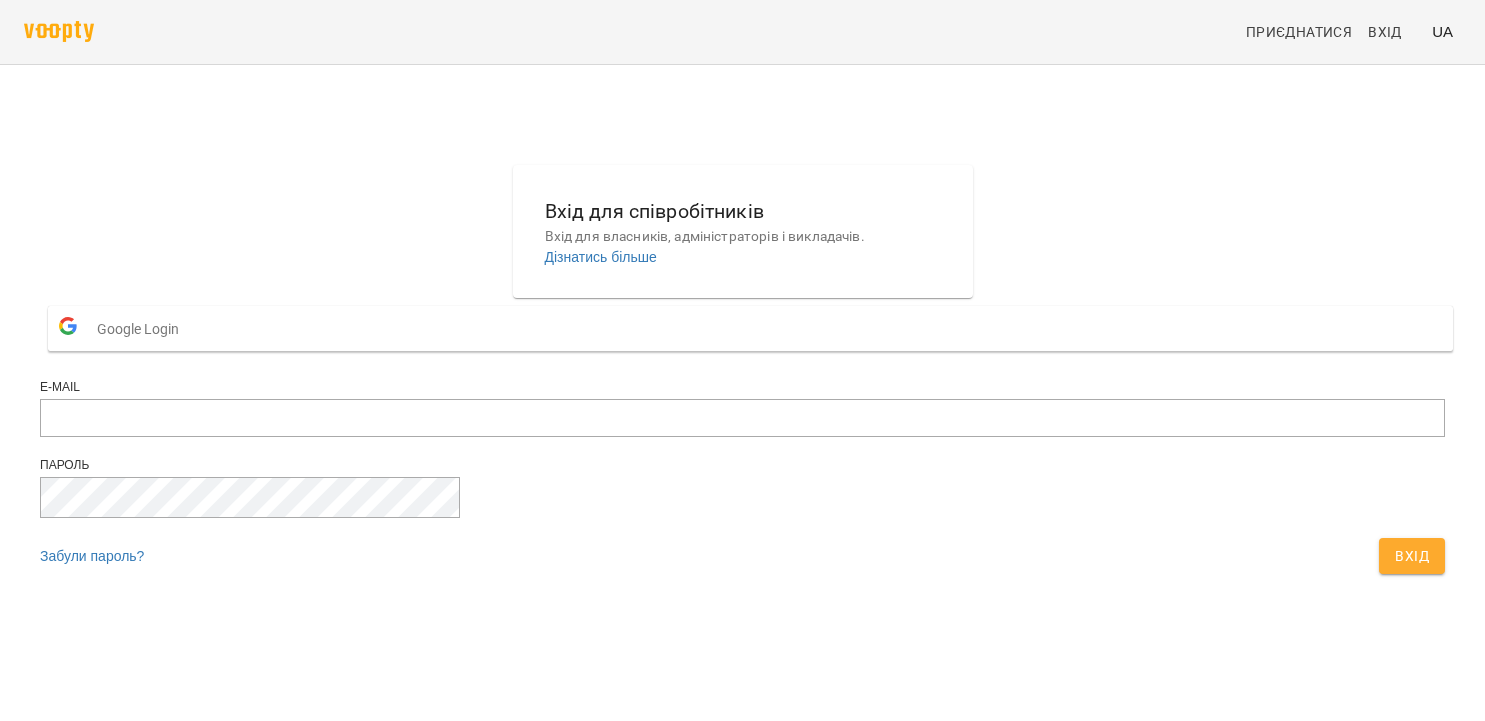scroll, scrollTop: 0, scrollLeft: 0, axis: both 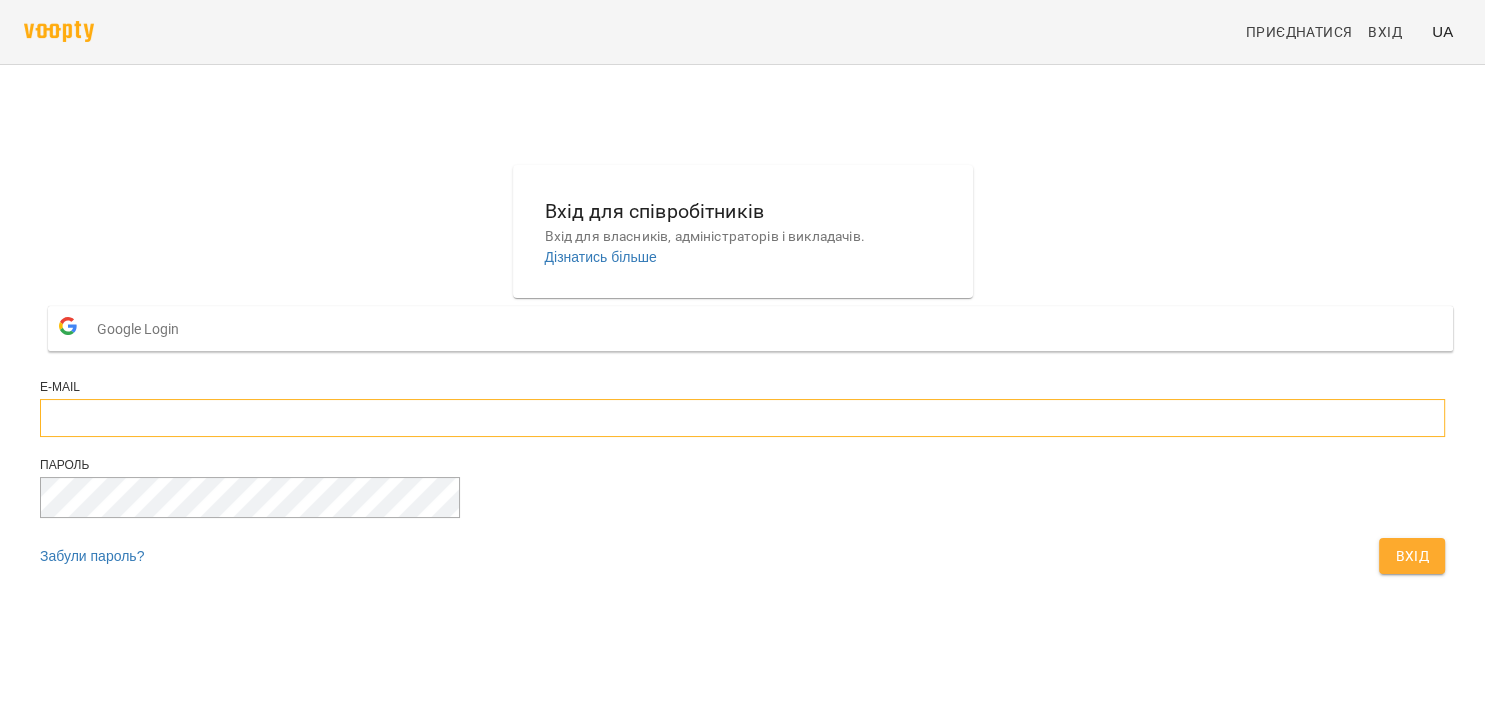 click at bounding box center (742, 418) 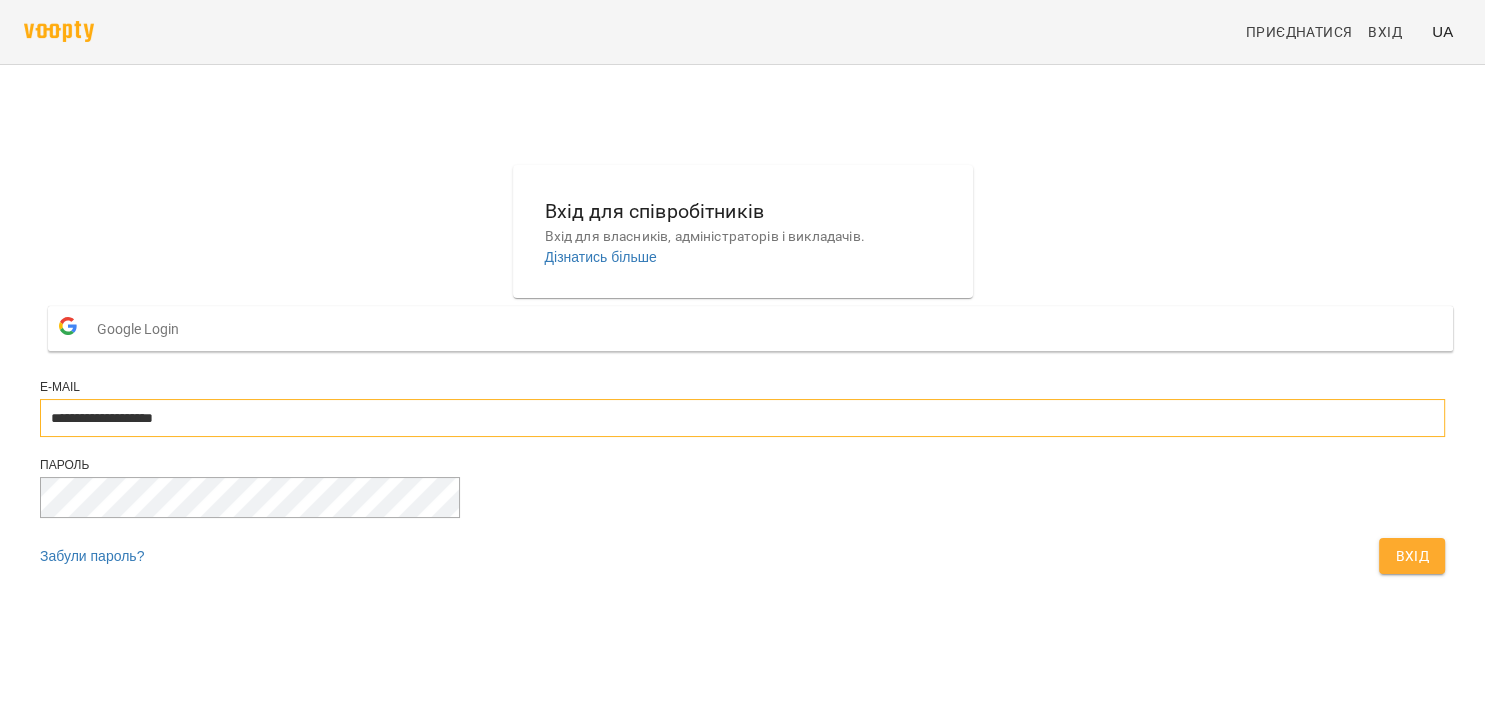 type on "**********" 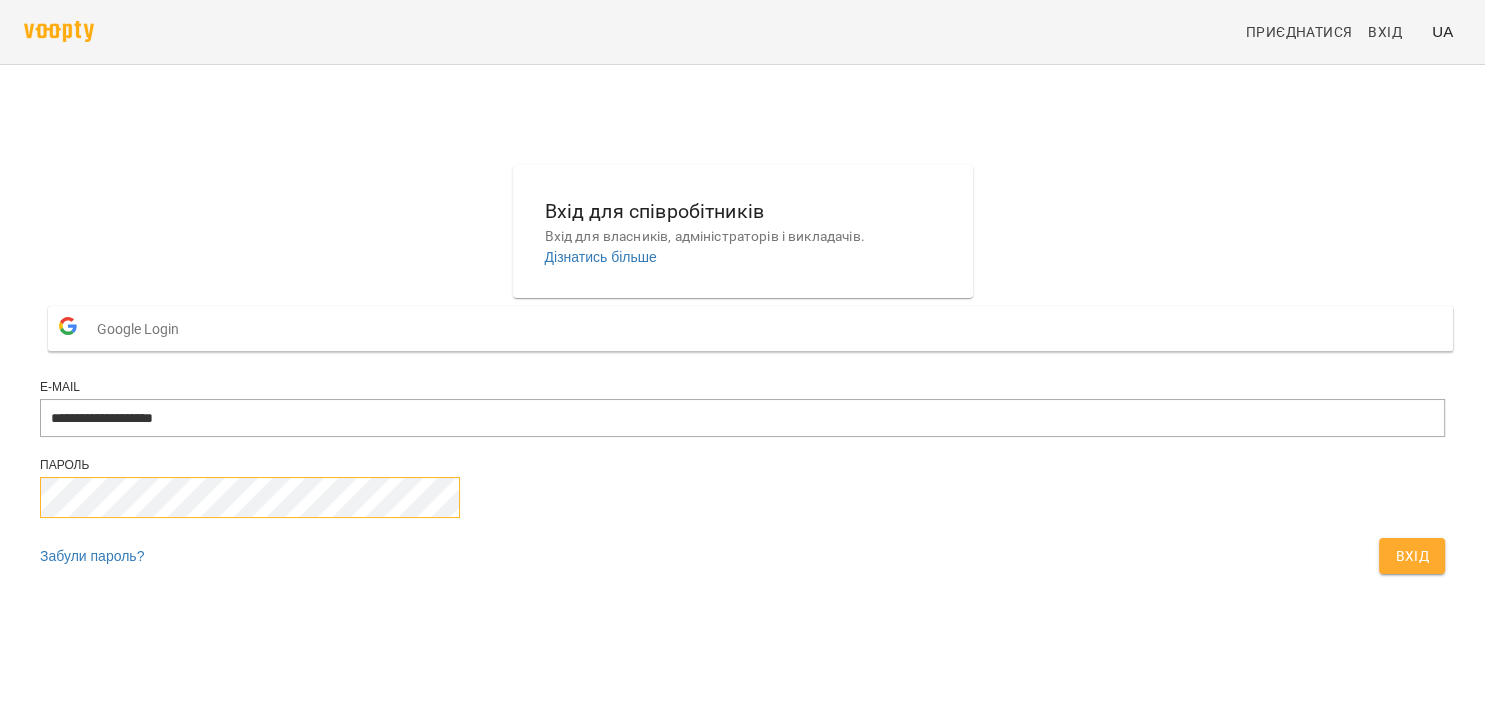 click on "Вхід" at bounding box center (1412, 556) 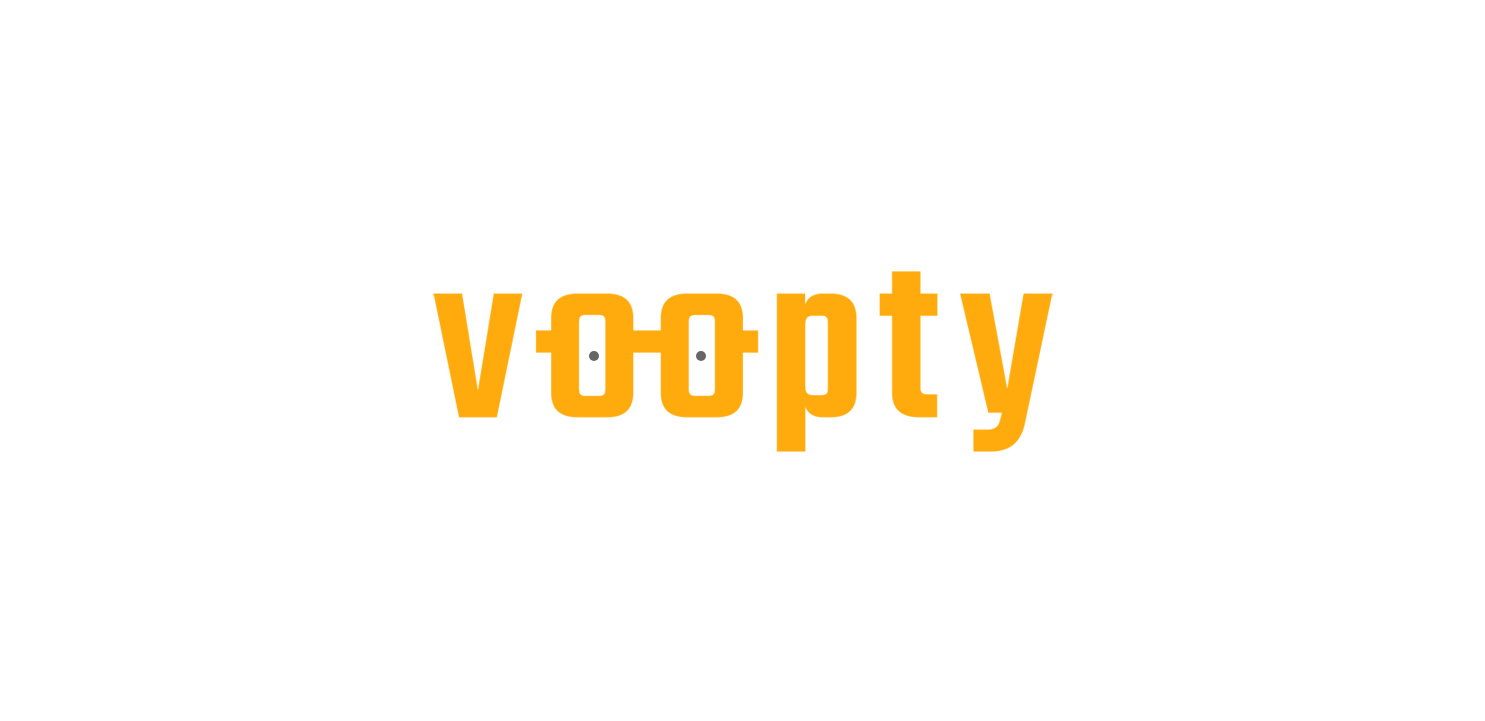 scroll, scrollTop: 0, scrollLeft: 0, axis: both 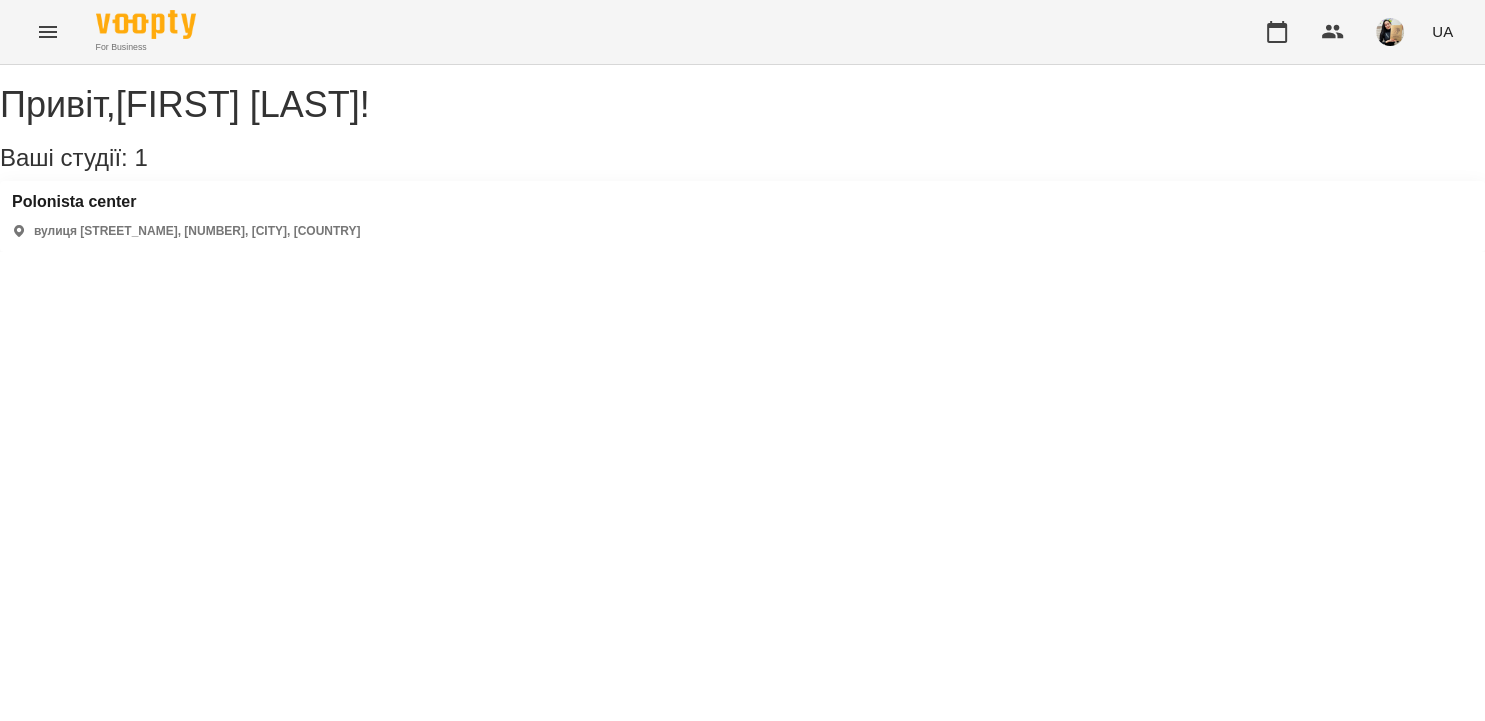 click 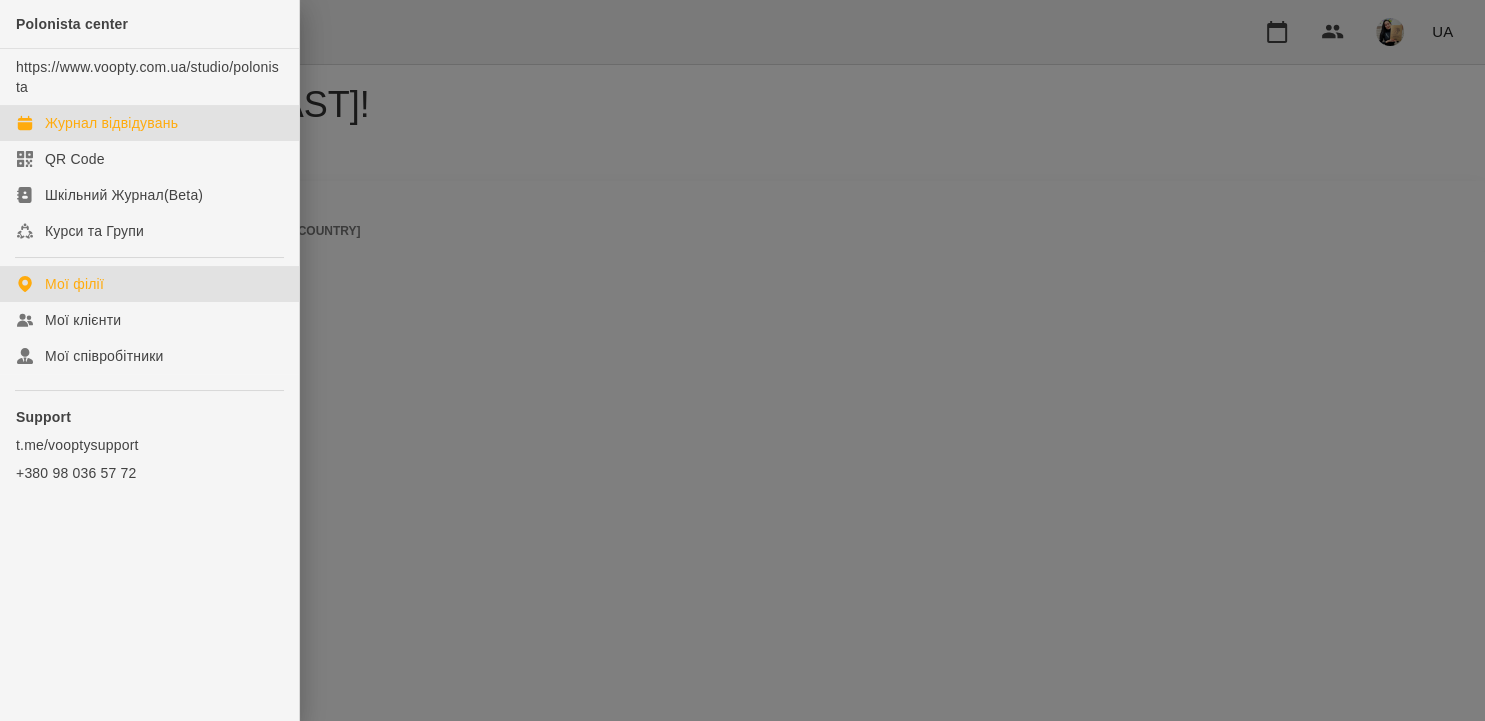 click on "Журнал відвідувань" at bounding box center (111, 123) 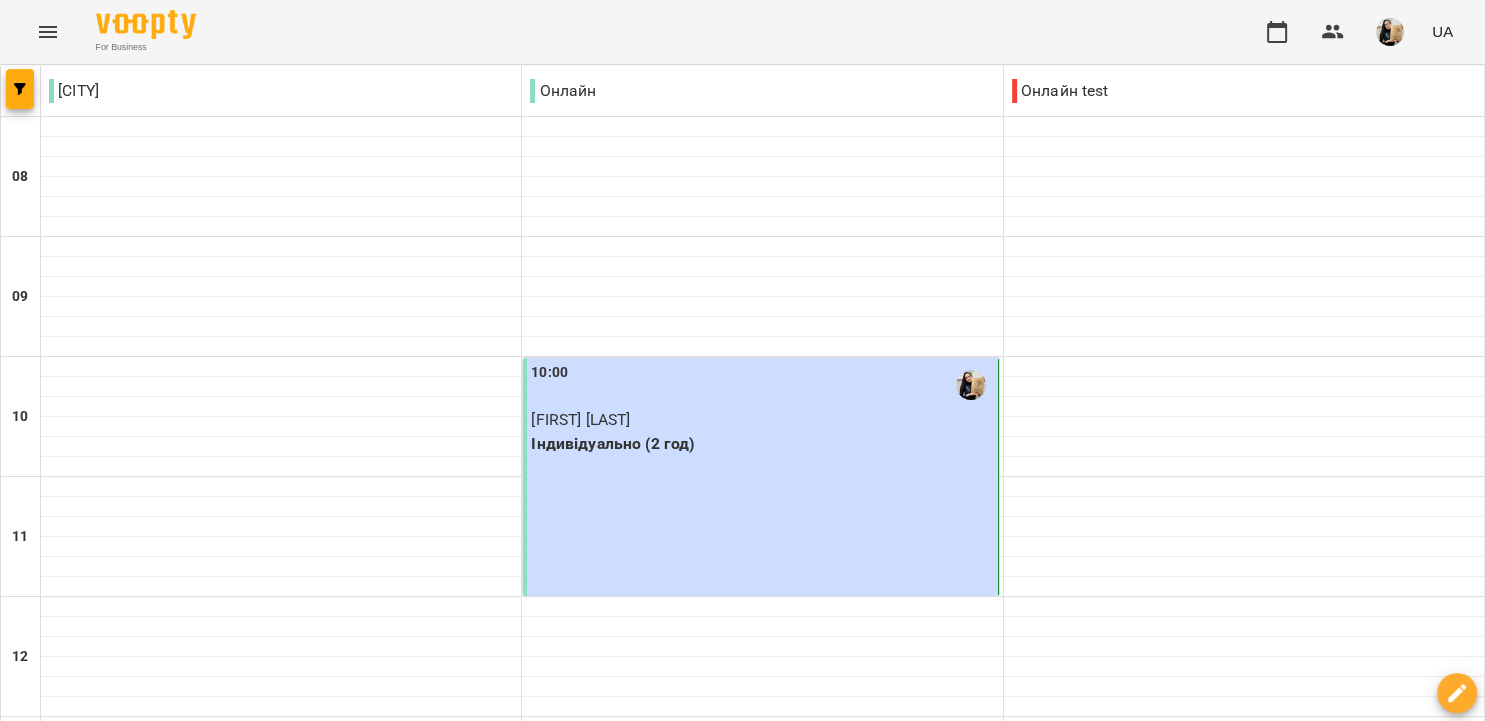 click at bounding box center [862, 2008] 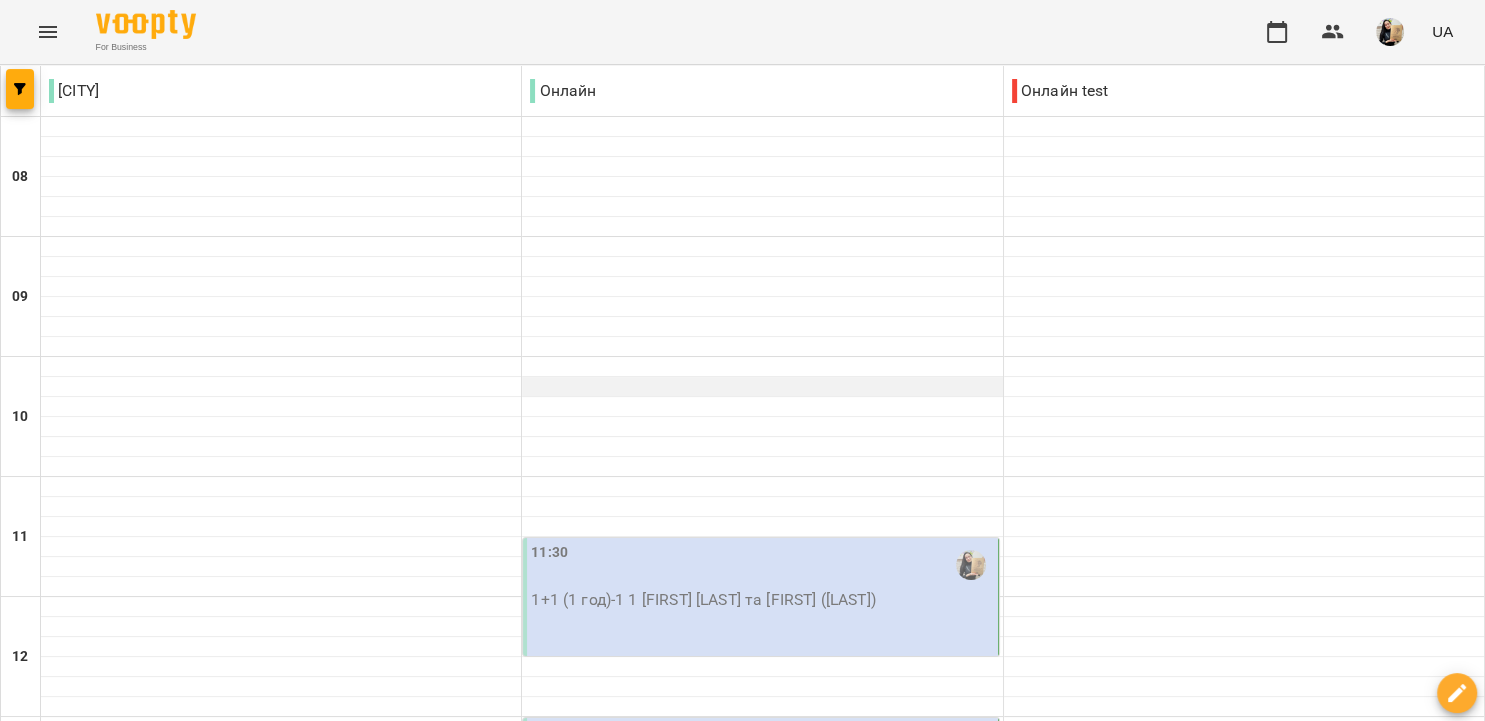 scroll, scrollTop: 1152, scrollLeft: 0, axis: vertical 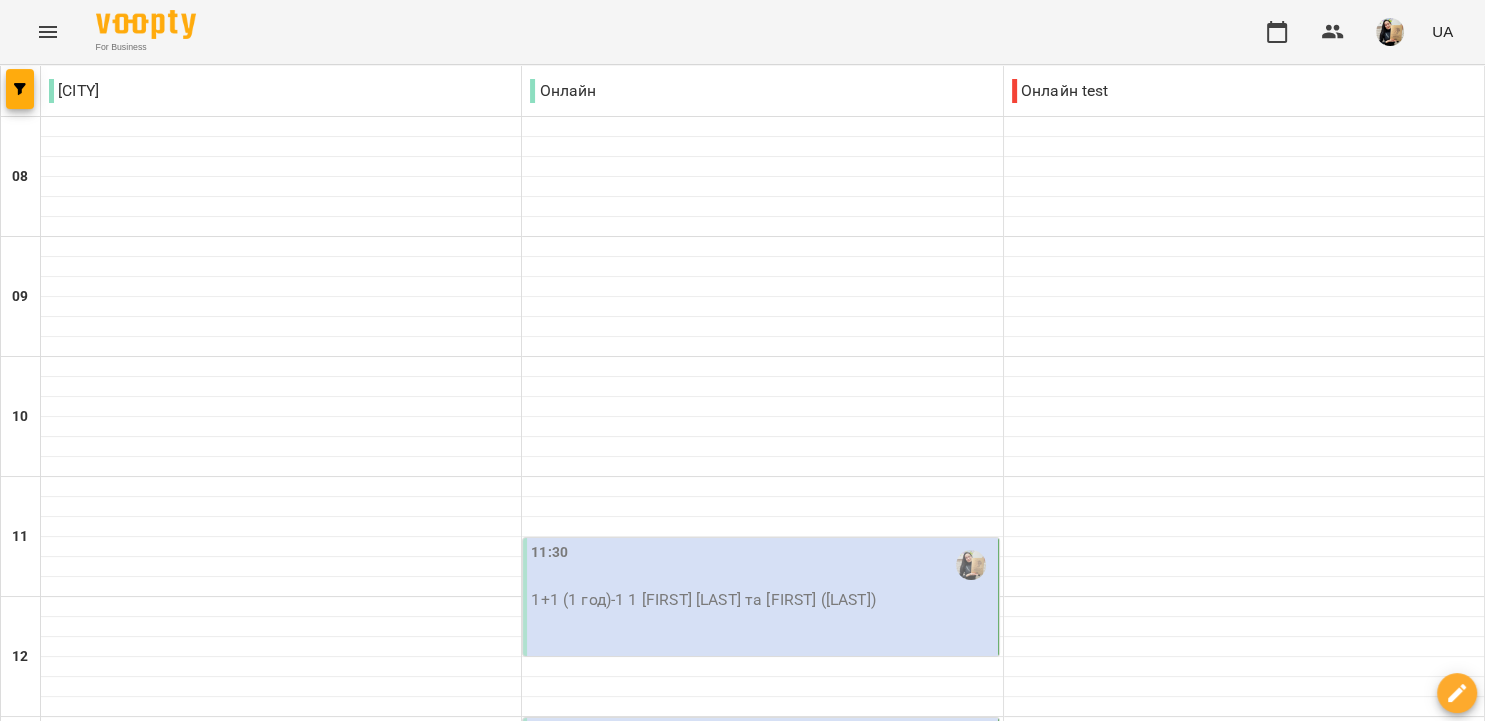 click on "18:30" at bounding box center (643, 1405) 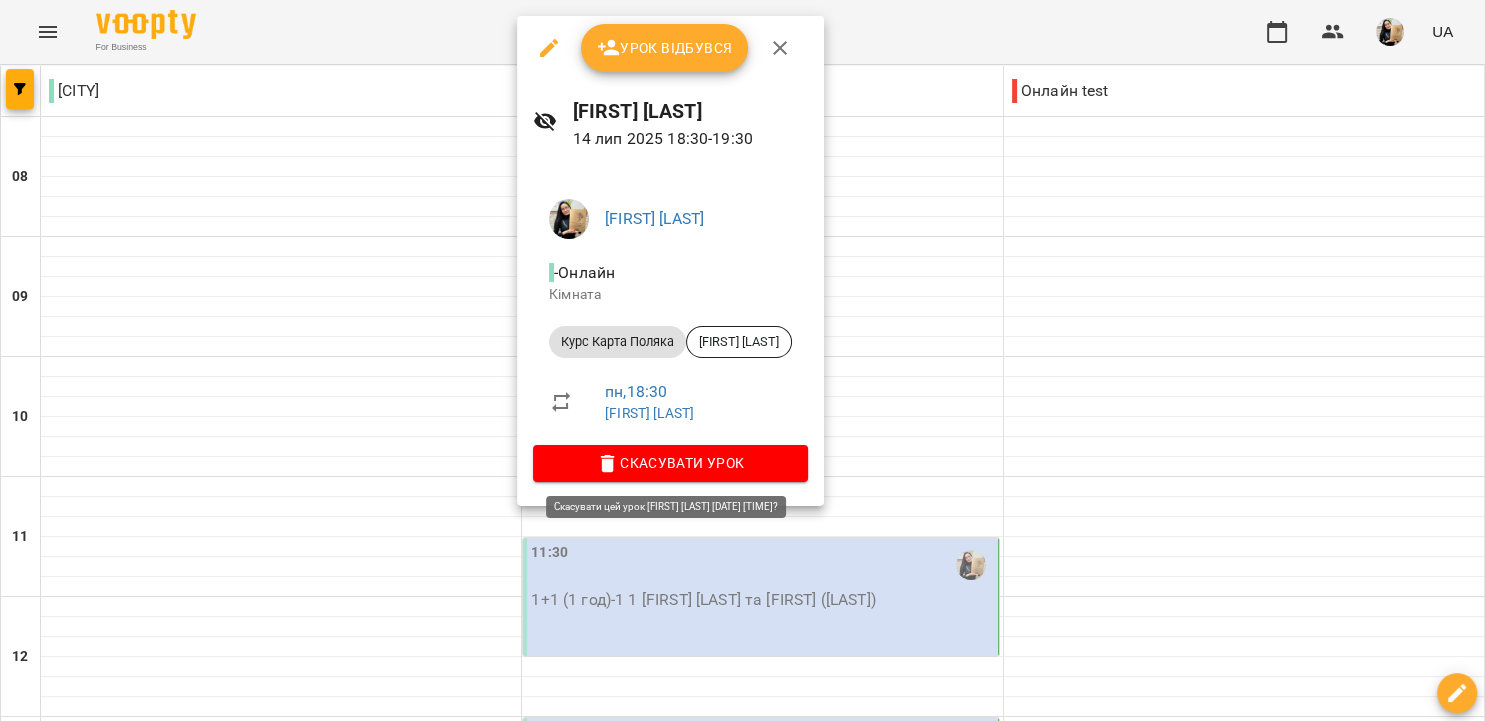 click on "Скасувати Урок" at bounding box center [670, 463] 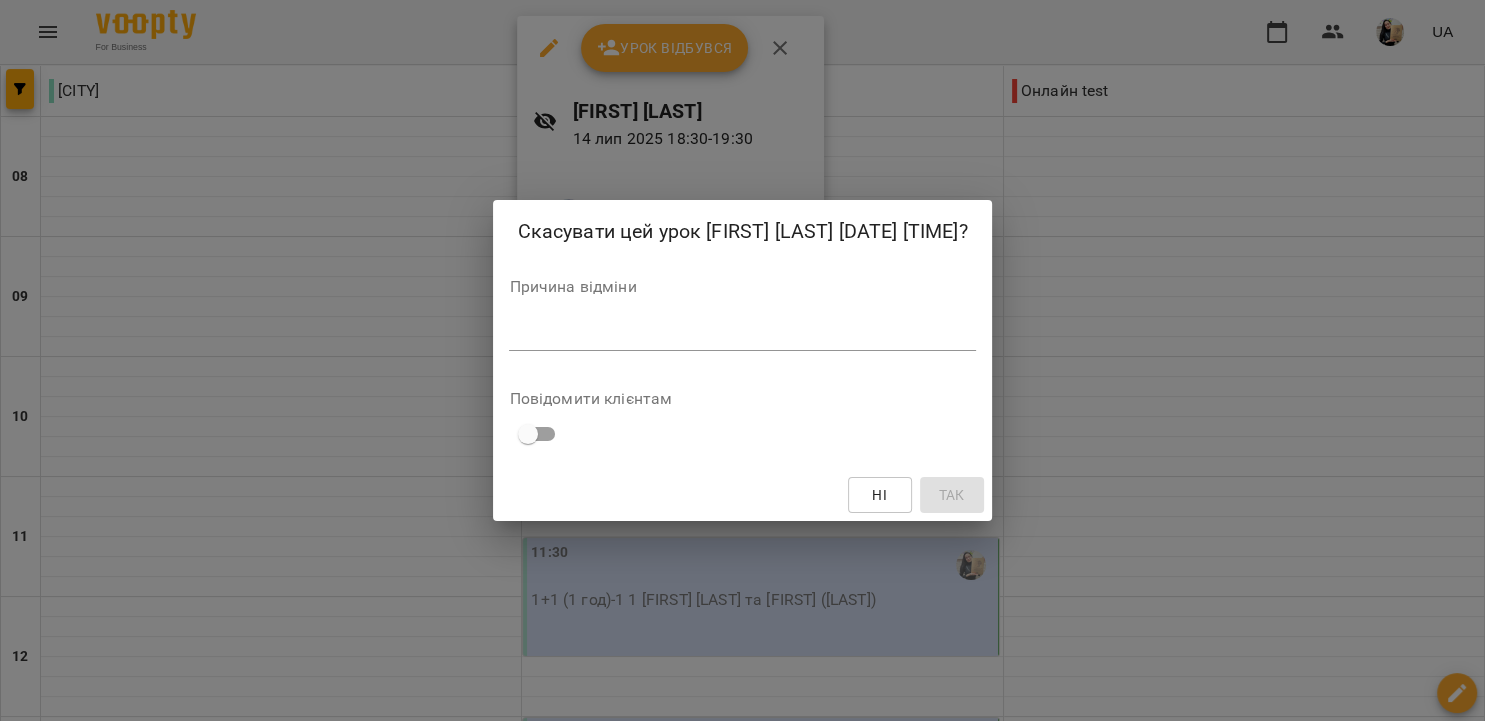 click on "Причина відміни *" at bounding box center (742, 319) 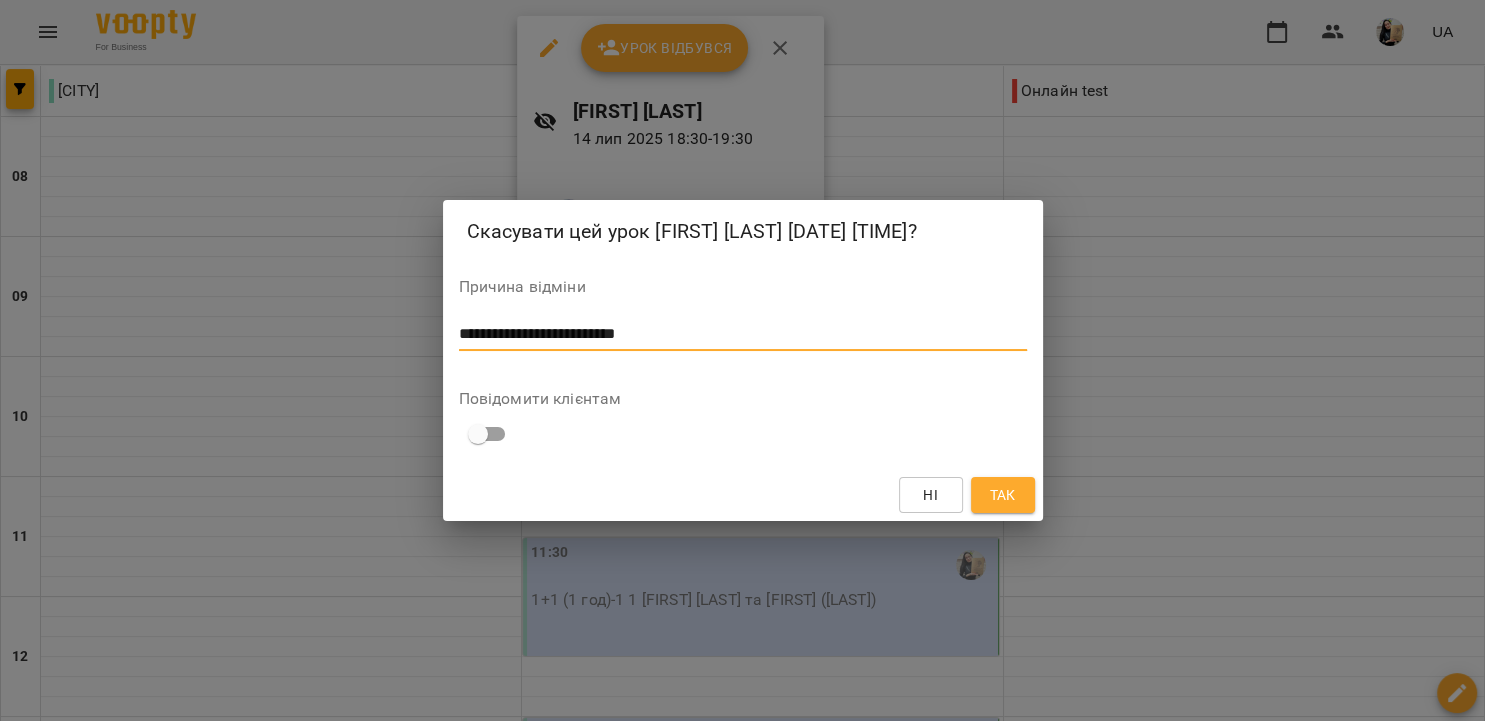 type on "**********" 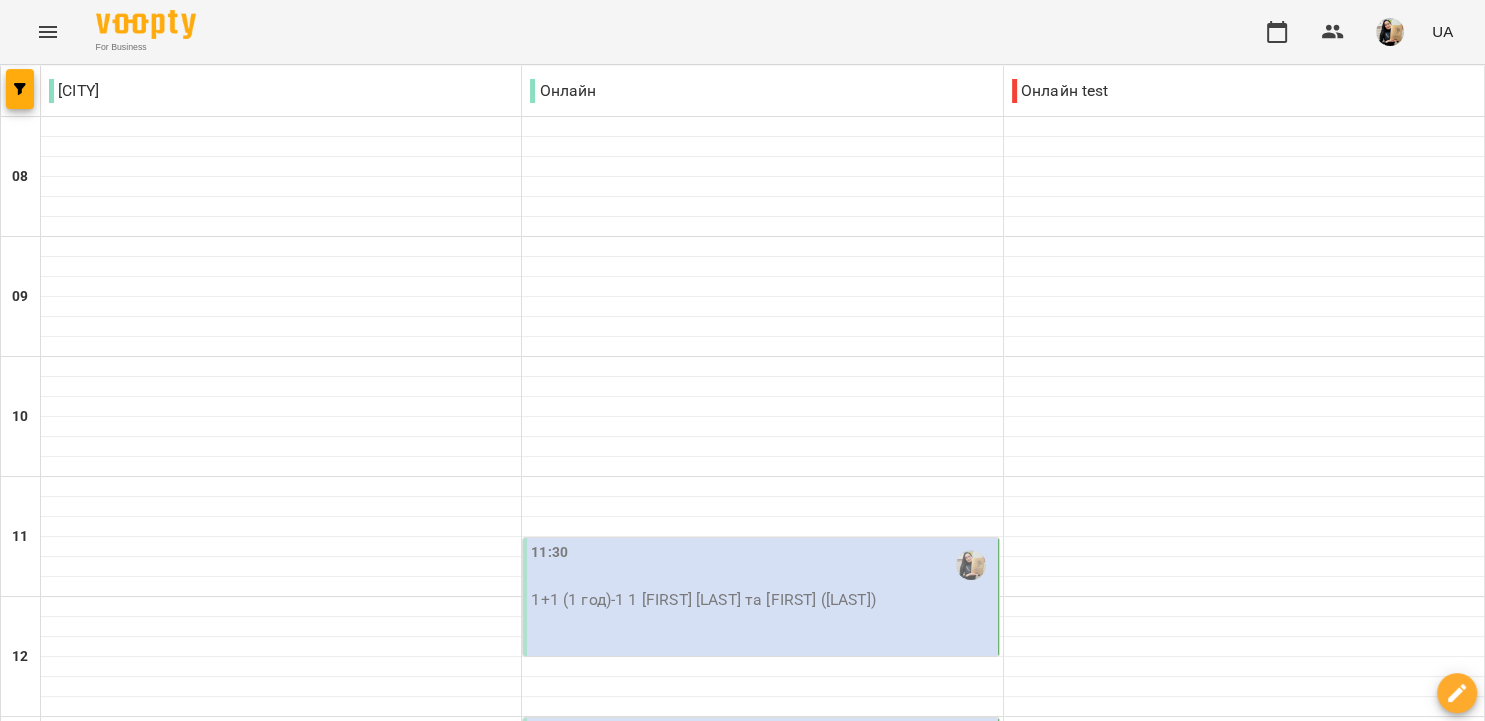 click on "Індивідуальне заняття (1,5) - [FIRST] [LAST] (син [FIRST] [LAST])" at bounding box center (762, 1560) 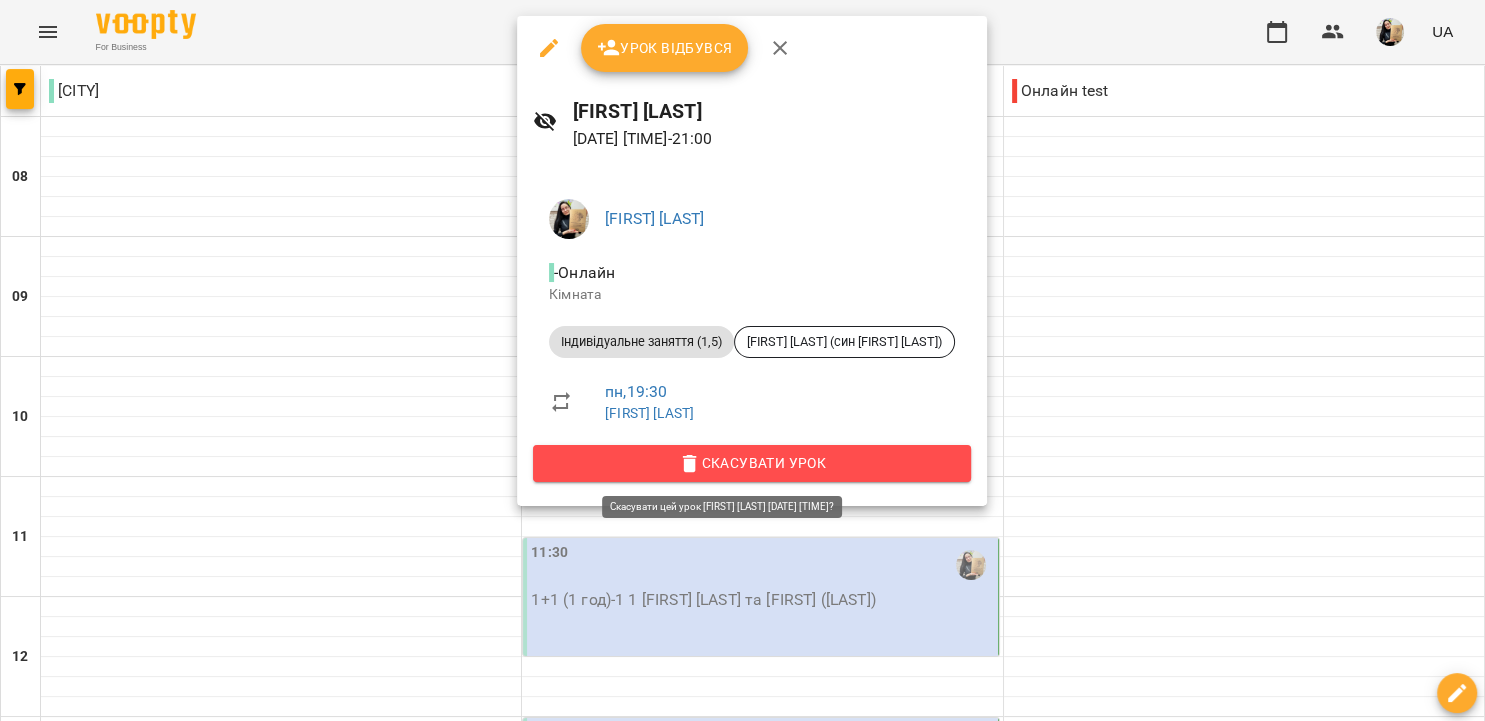 click on "Скасувати Урок" at bounding box center (752, 463) 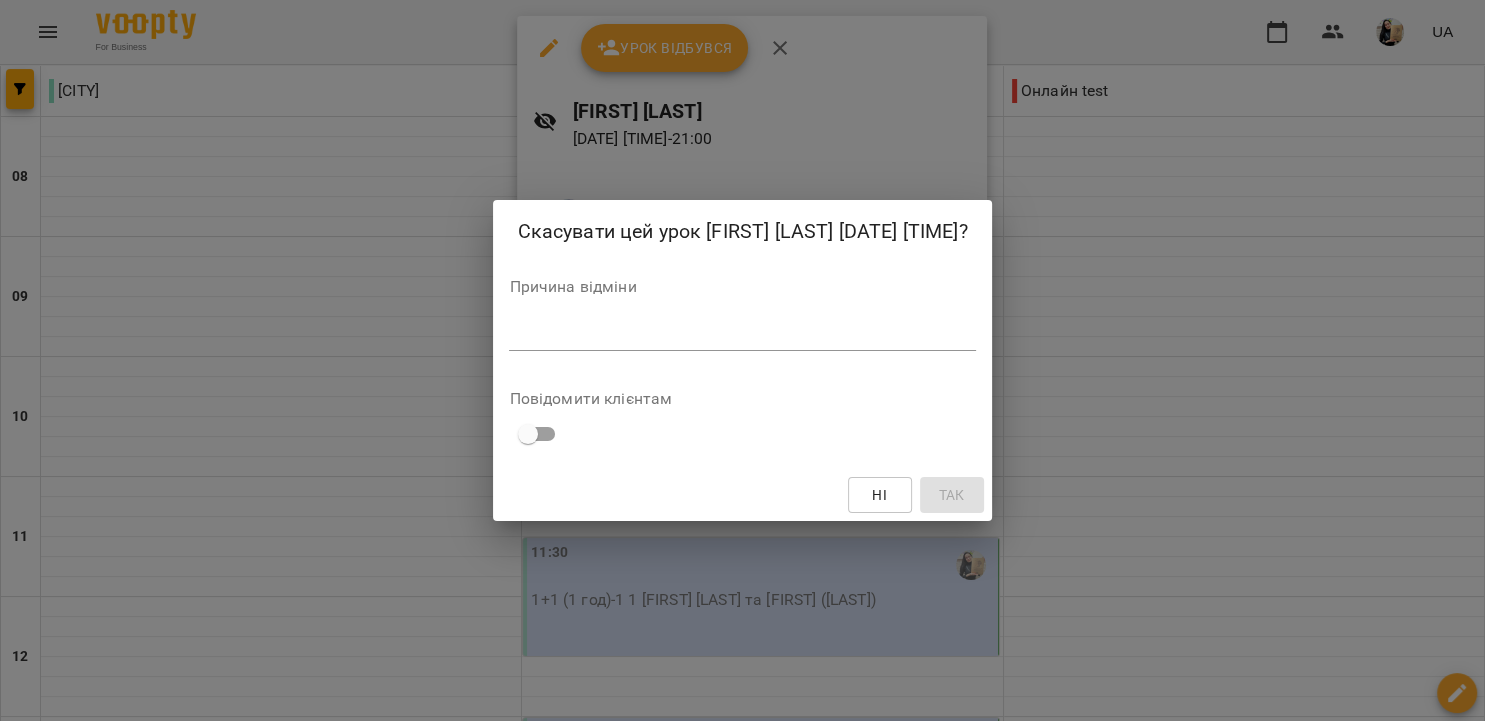 click on "*" at bounding box center [742, 335] 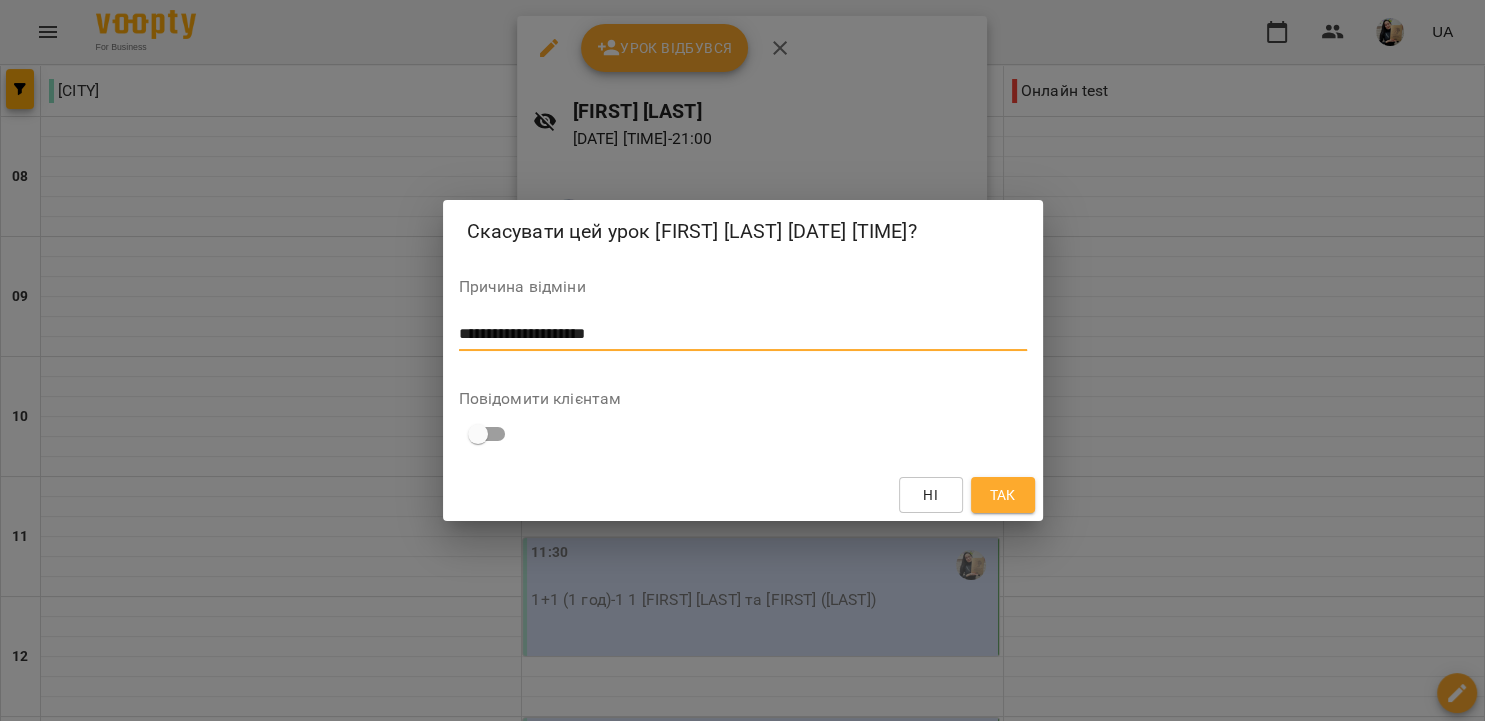type on "**********" 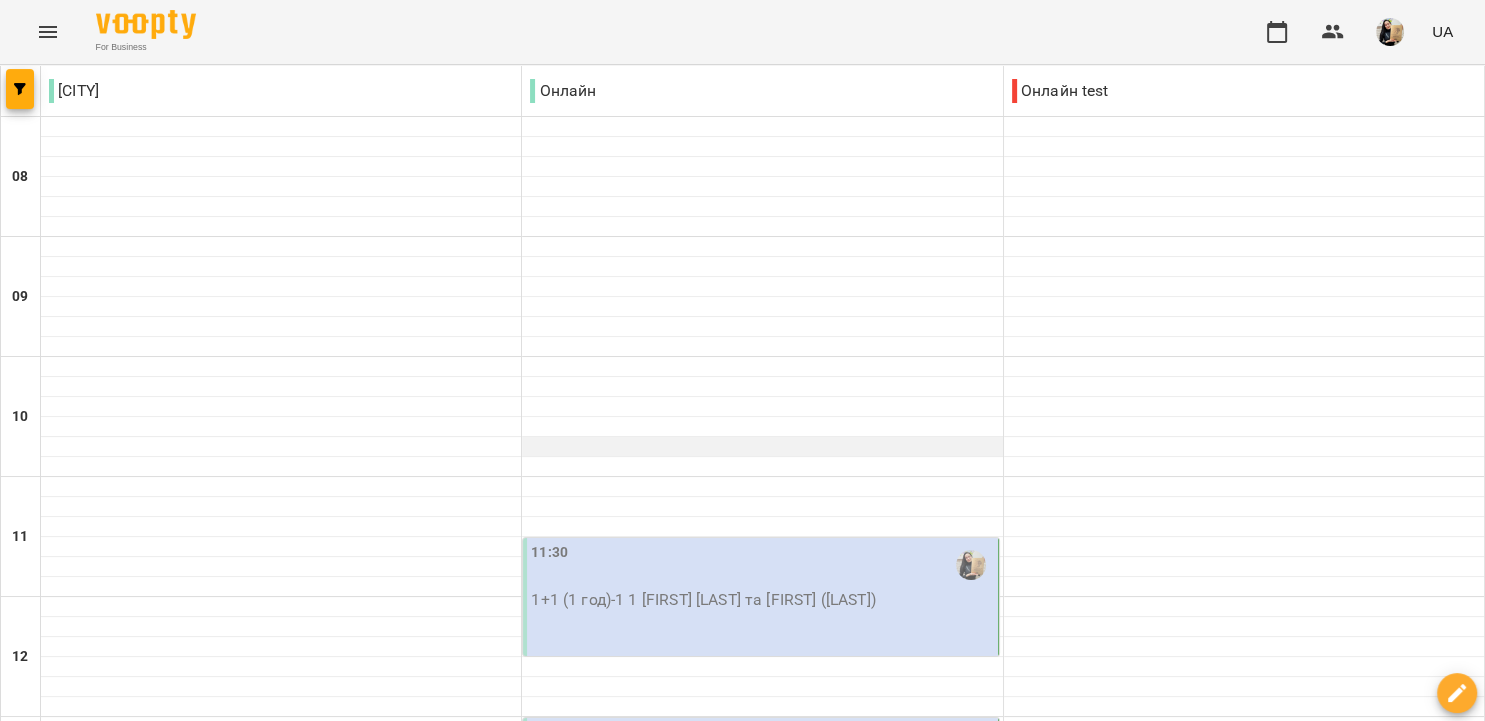 scroll, scrollTop: 0, scrollLeft: 0, axis: both 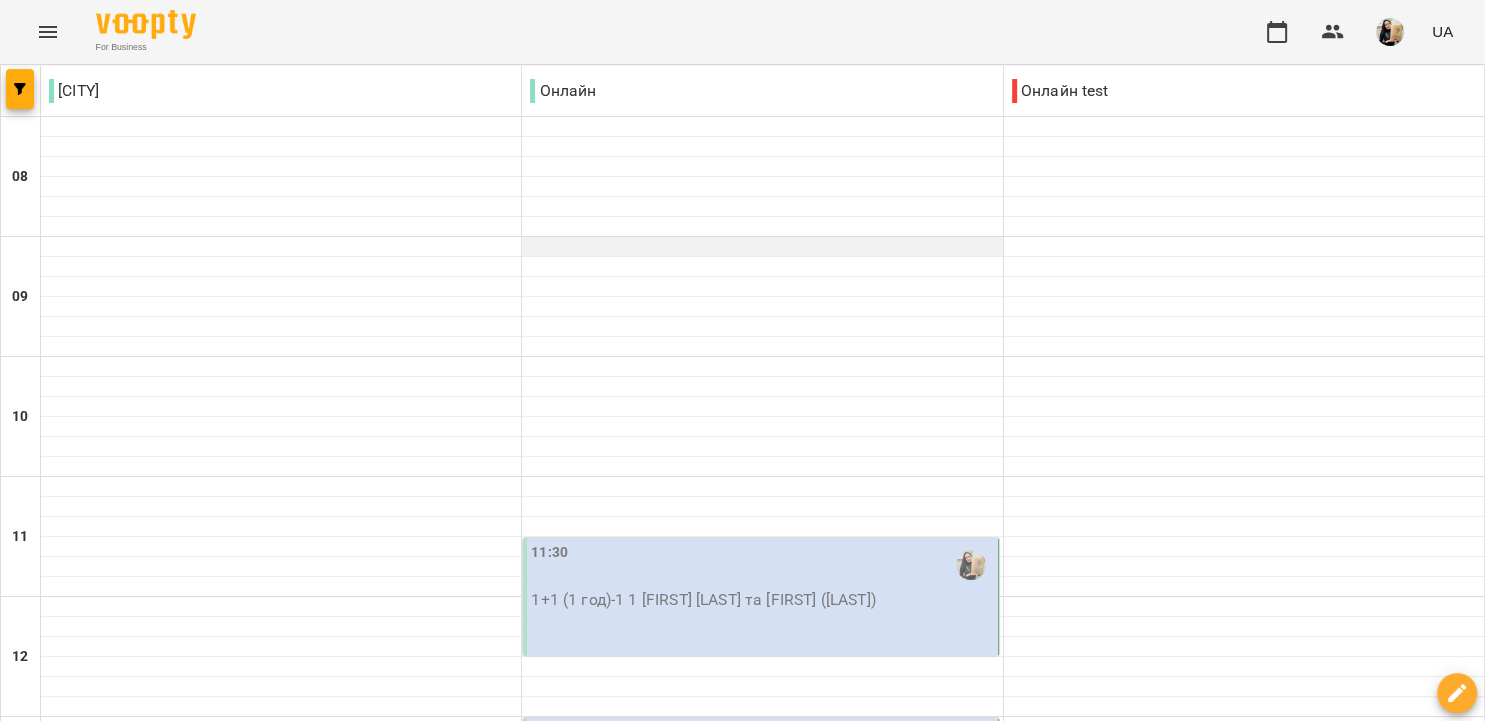 click at bounding box center [762, 247] 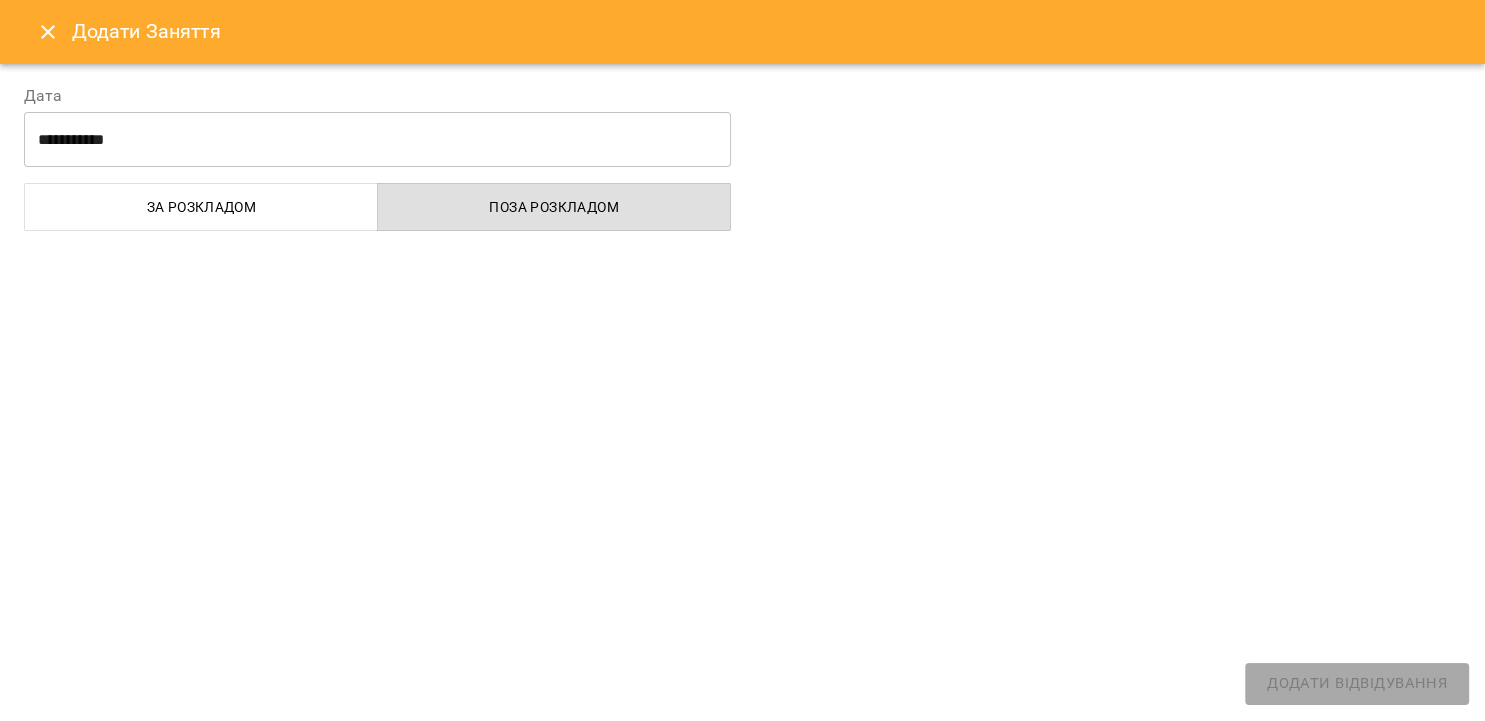 select on "**********" 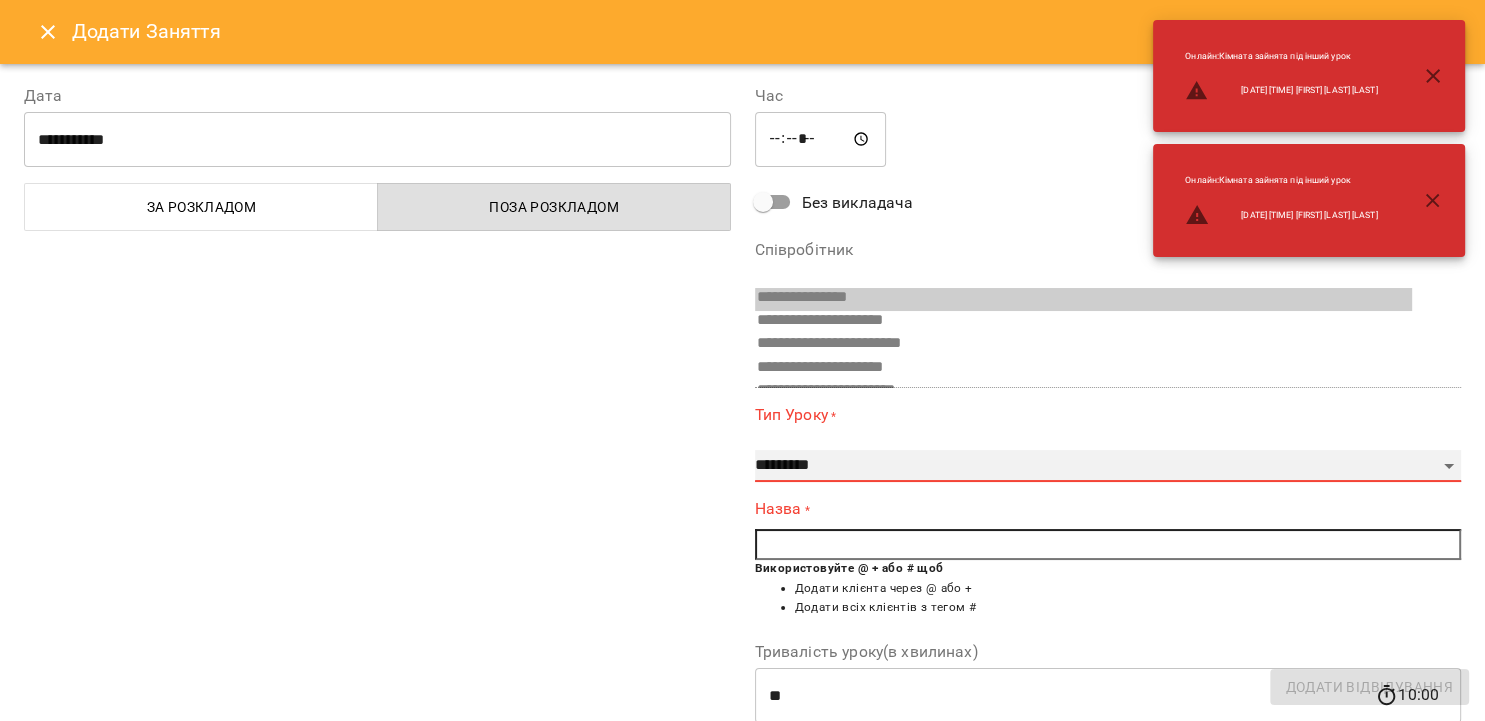 click on "**********" at bounding box center (1108, 466) 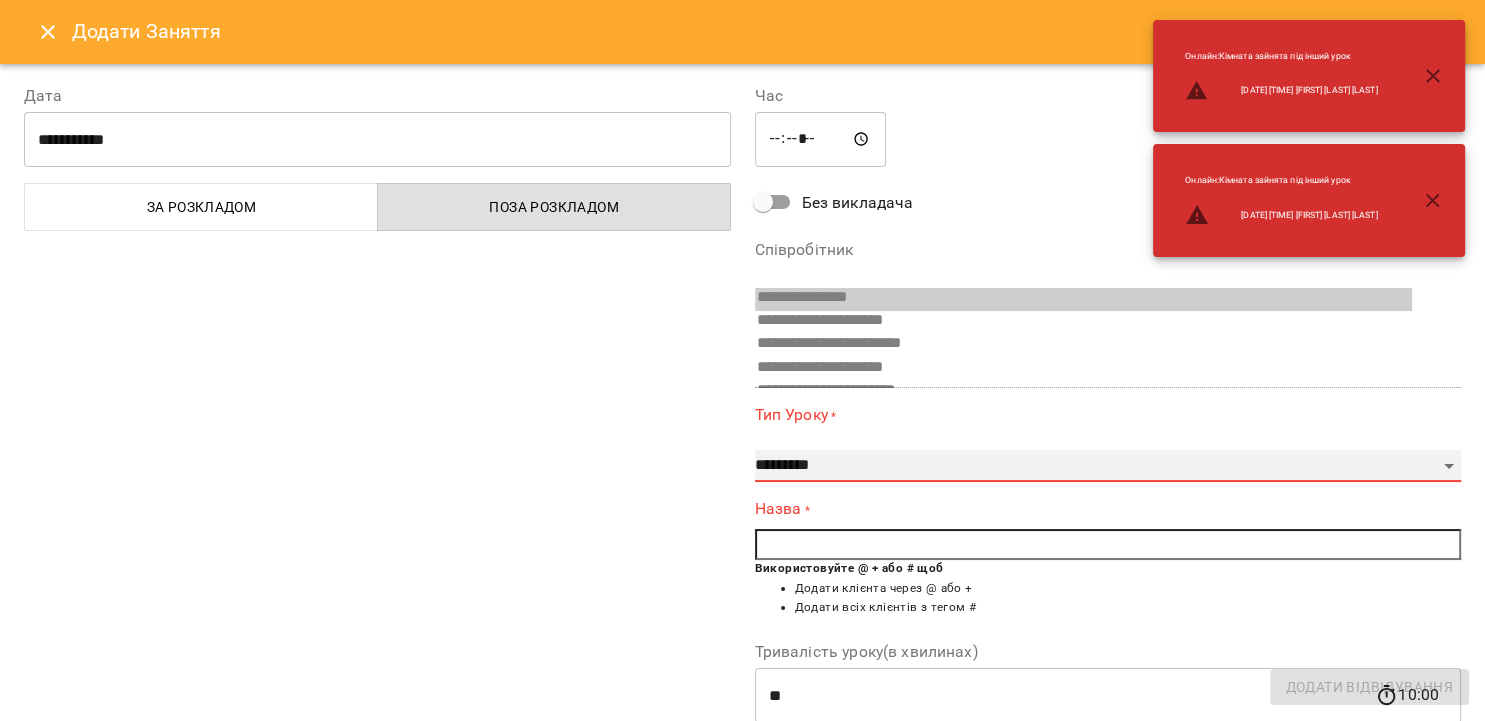 select on "**********" 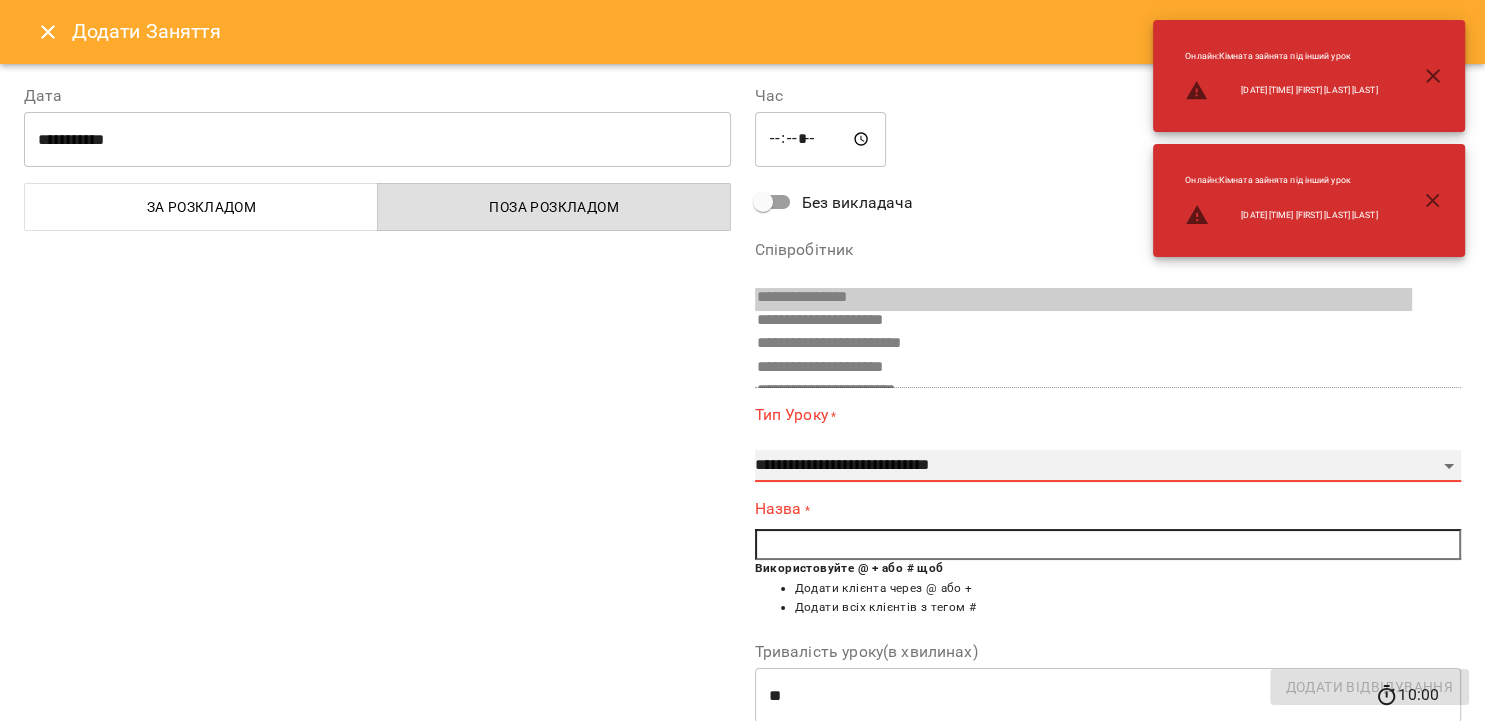click on "**********" at bounding box center [0, 0] 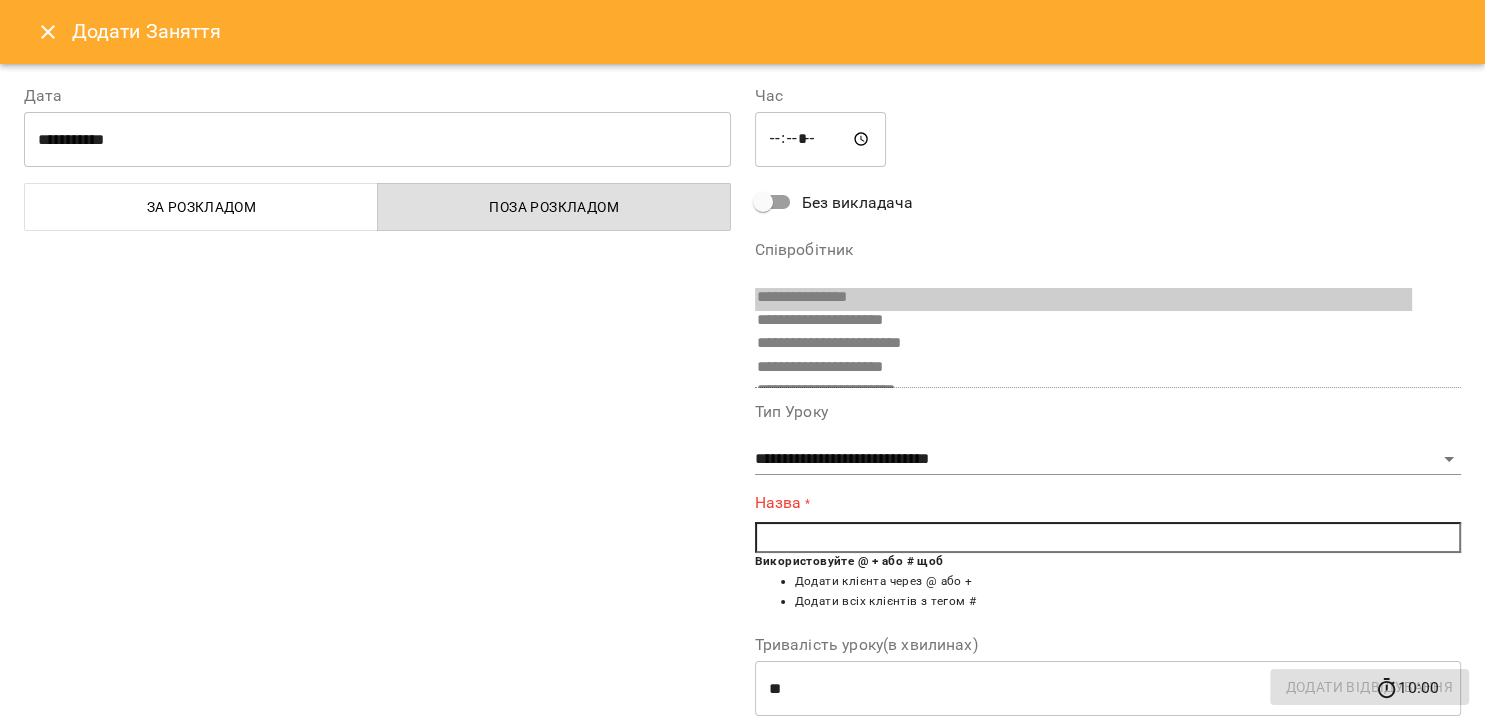 click at bounding box center (1108, 538) 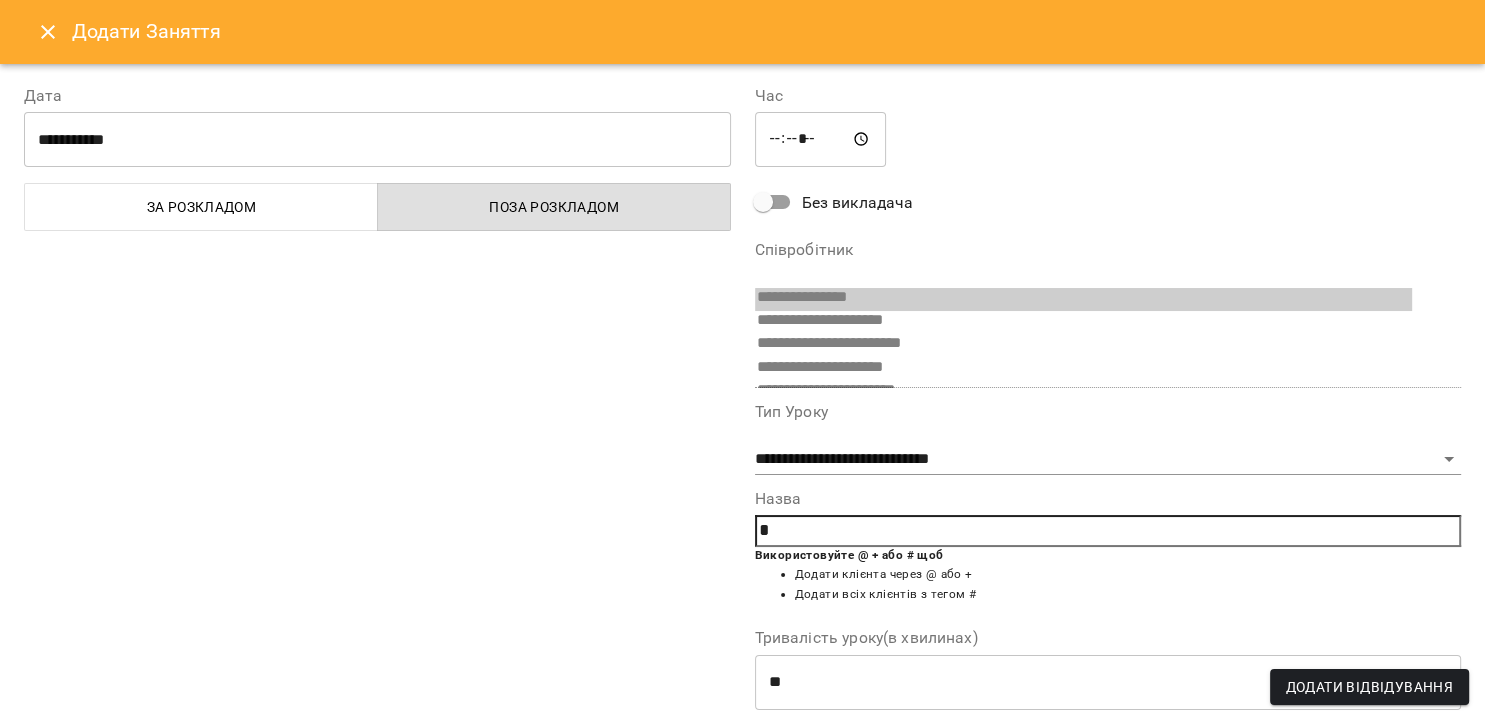 type on "*" 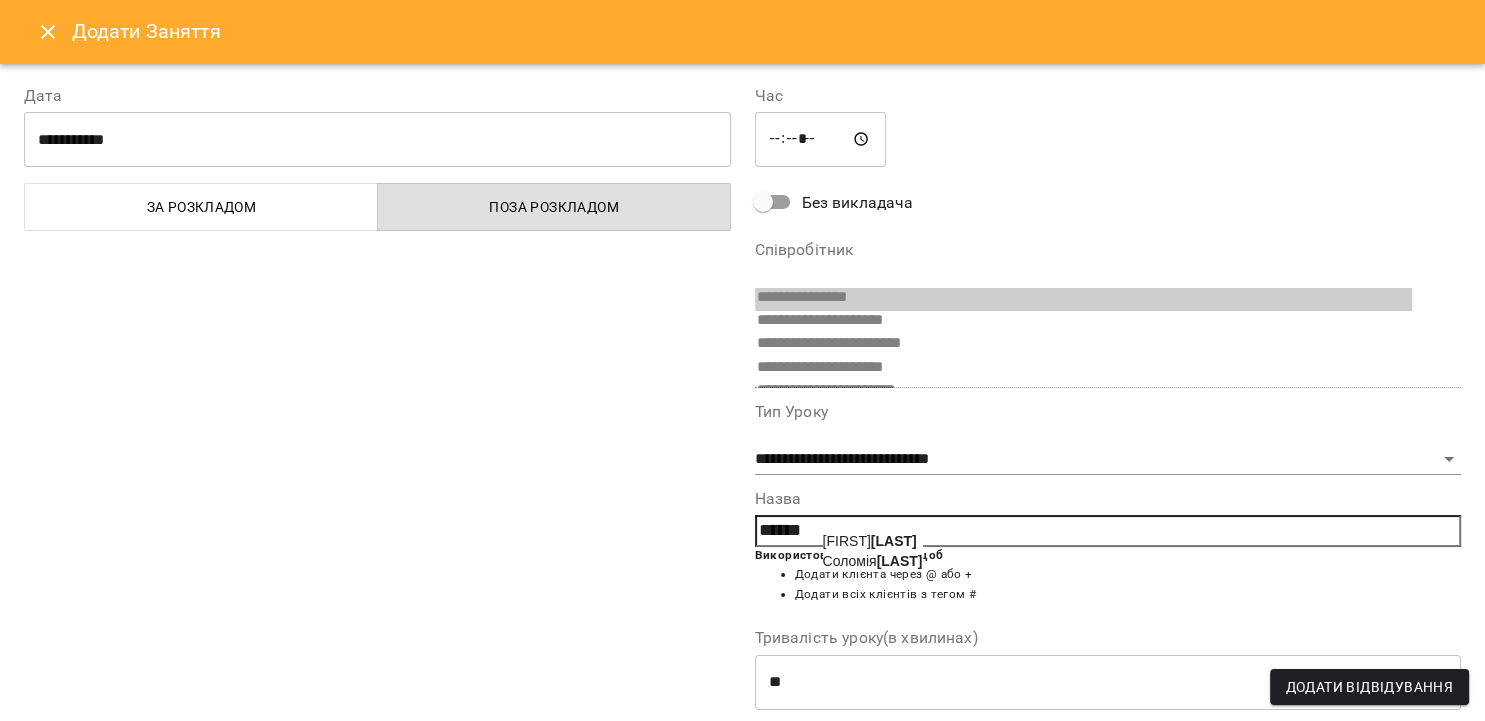 click on "[FIRST] [LAST]" at bounding box center [873, 561] 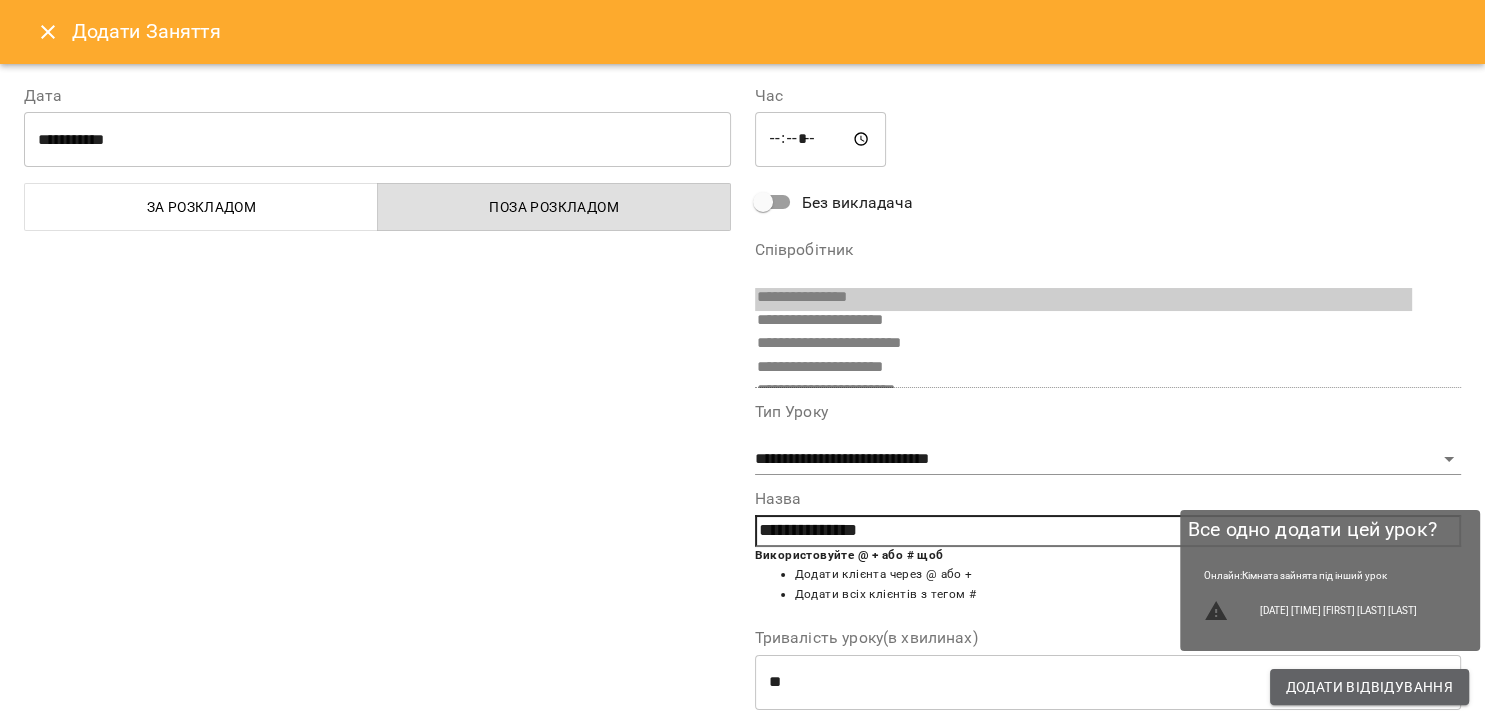 click on "Додати Відвідування" at bounding box center [1369, 687] 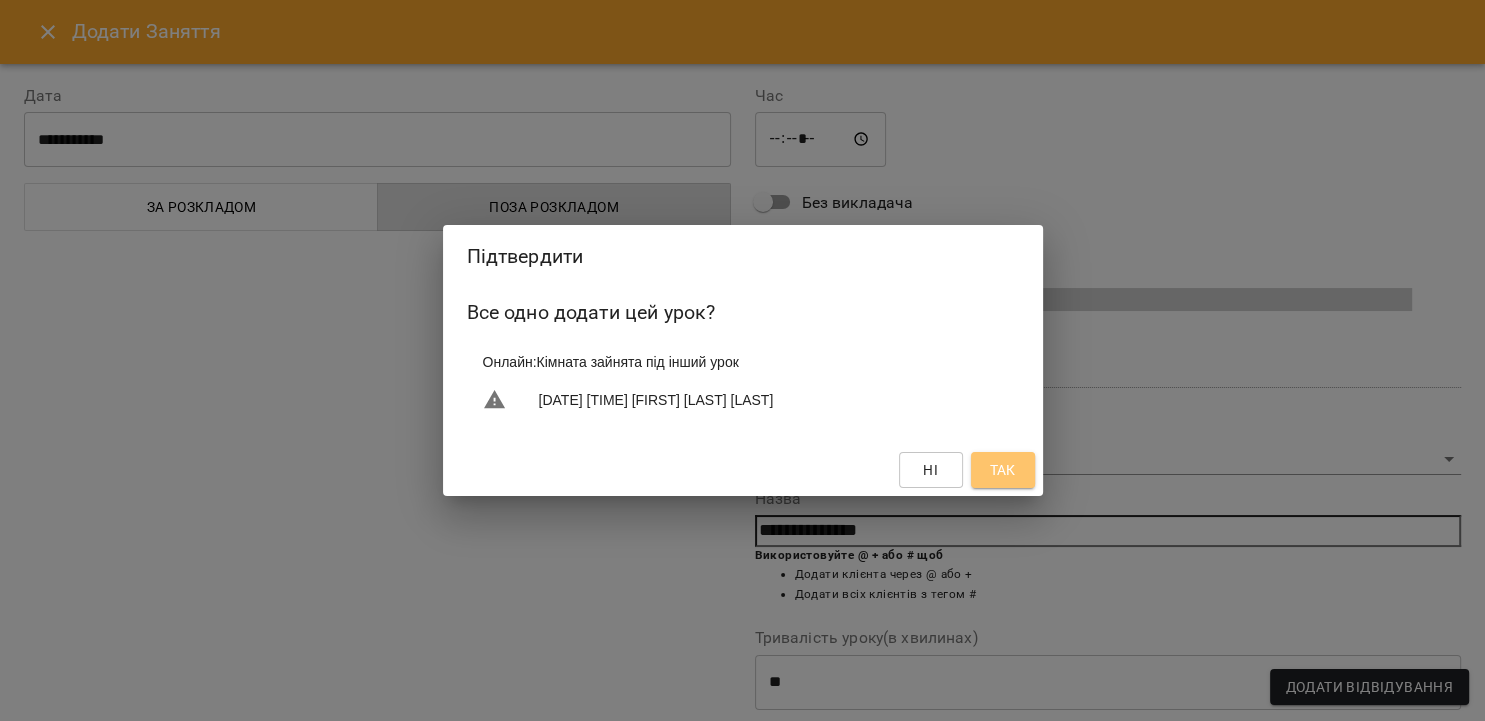 click on "Так" at bounding box center (1002, 470) 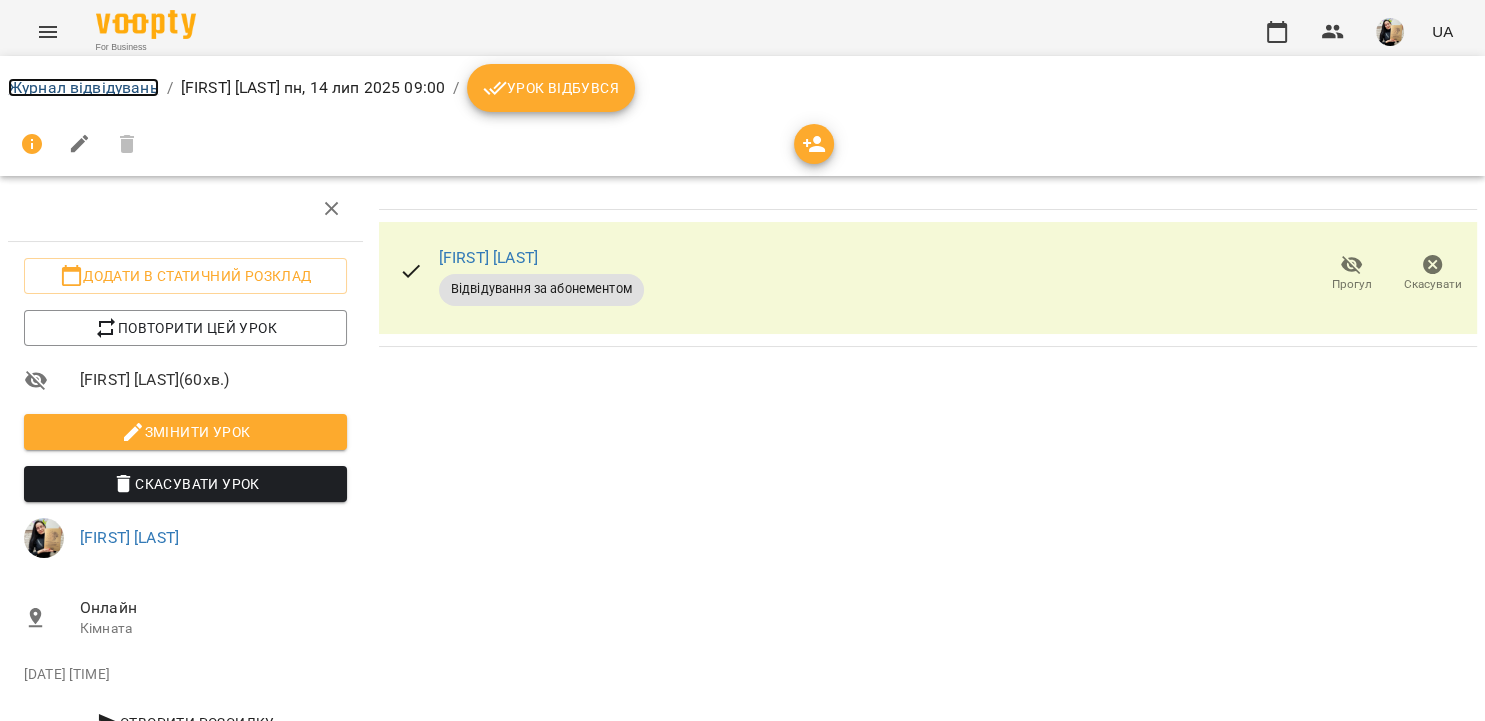 click on "Журнал відвідувань" at bounding box center [83, 87] 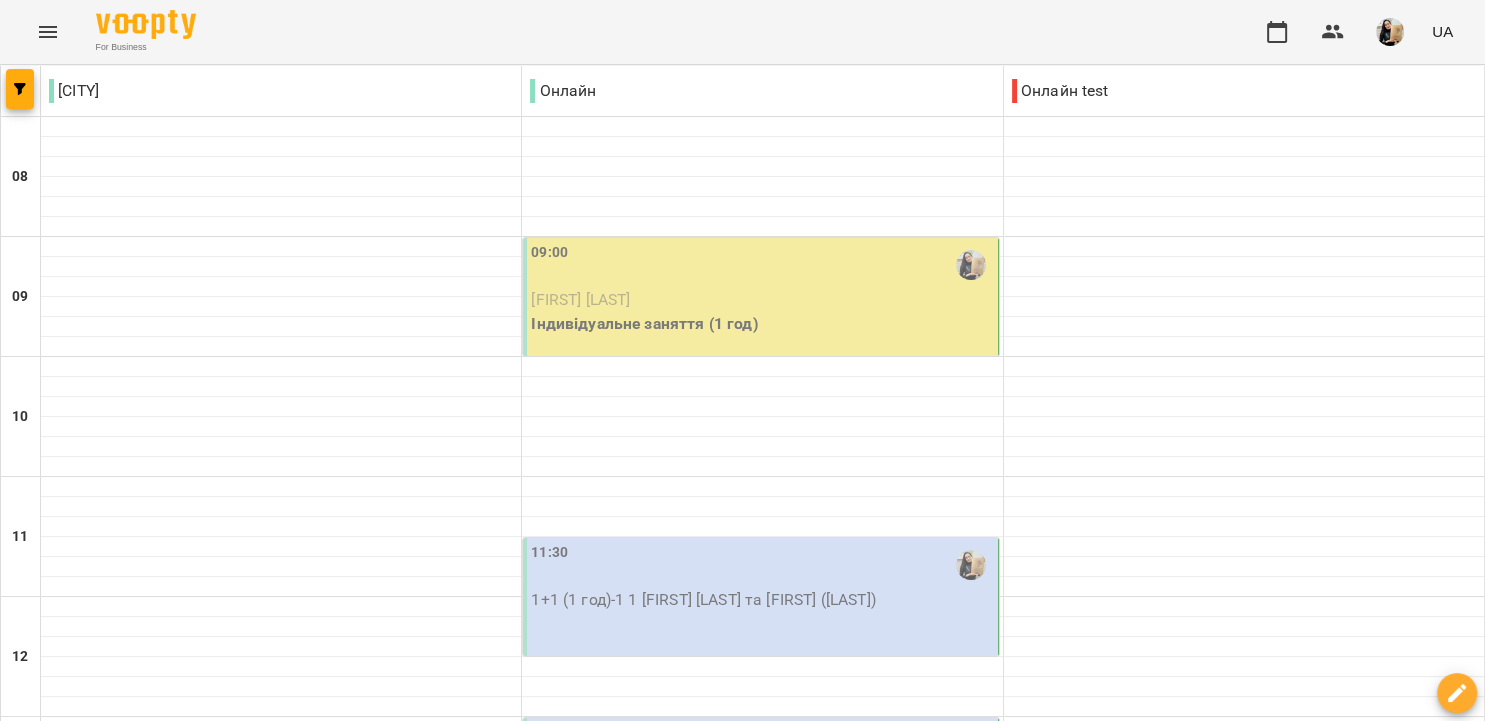 click on "09:00" at bounding box center (762, 265) 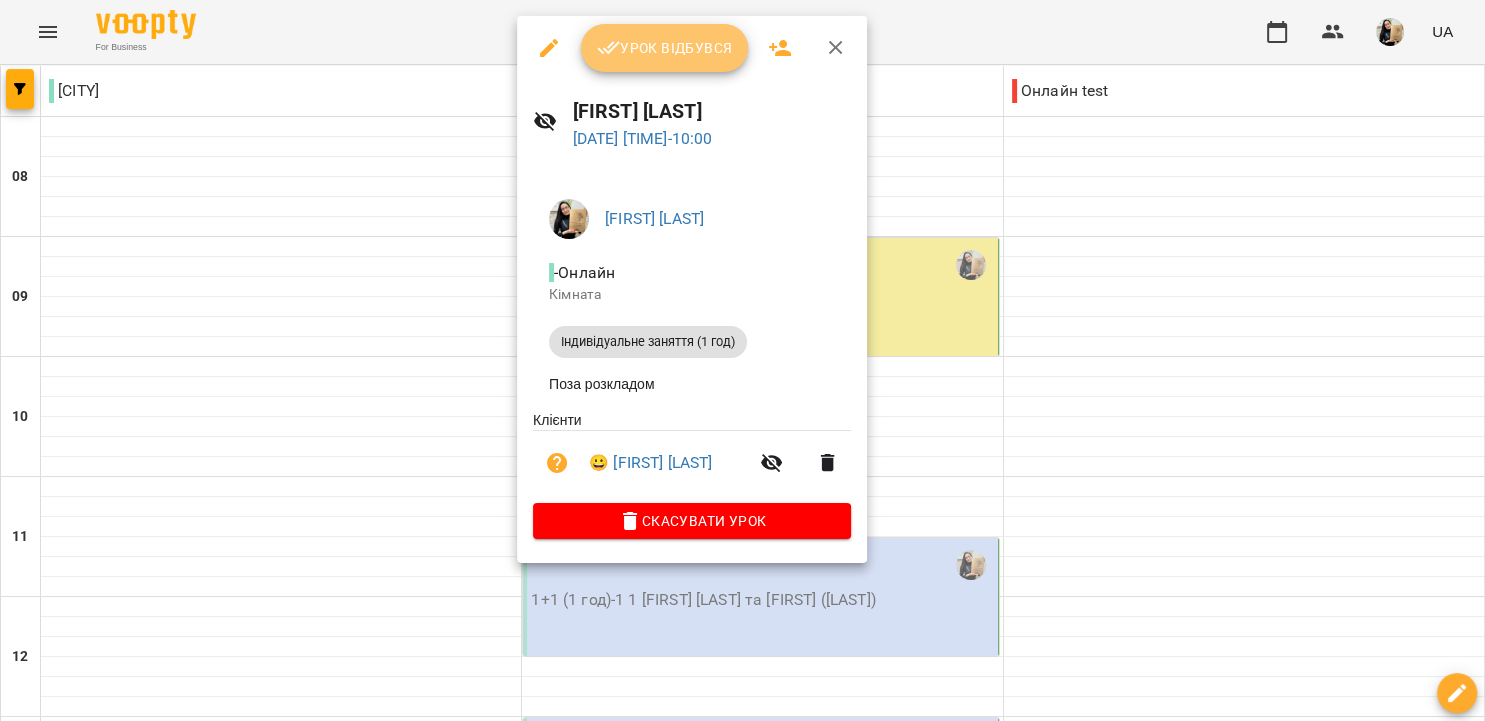 click on "Урок відбувся" at bounding box center (665, 48) 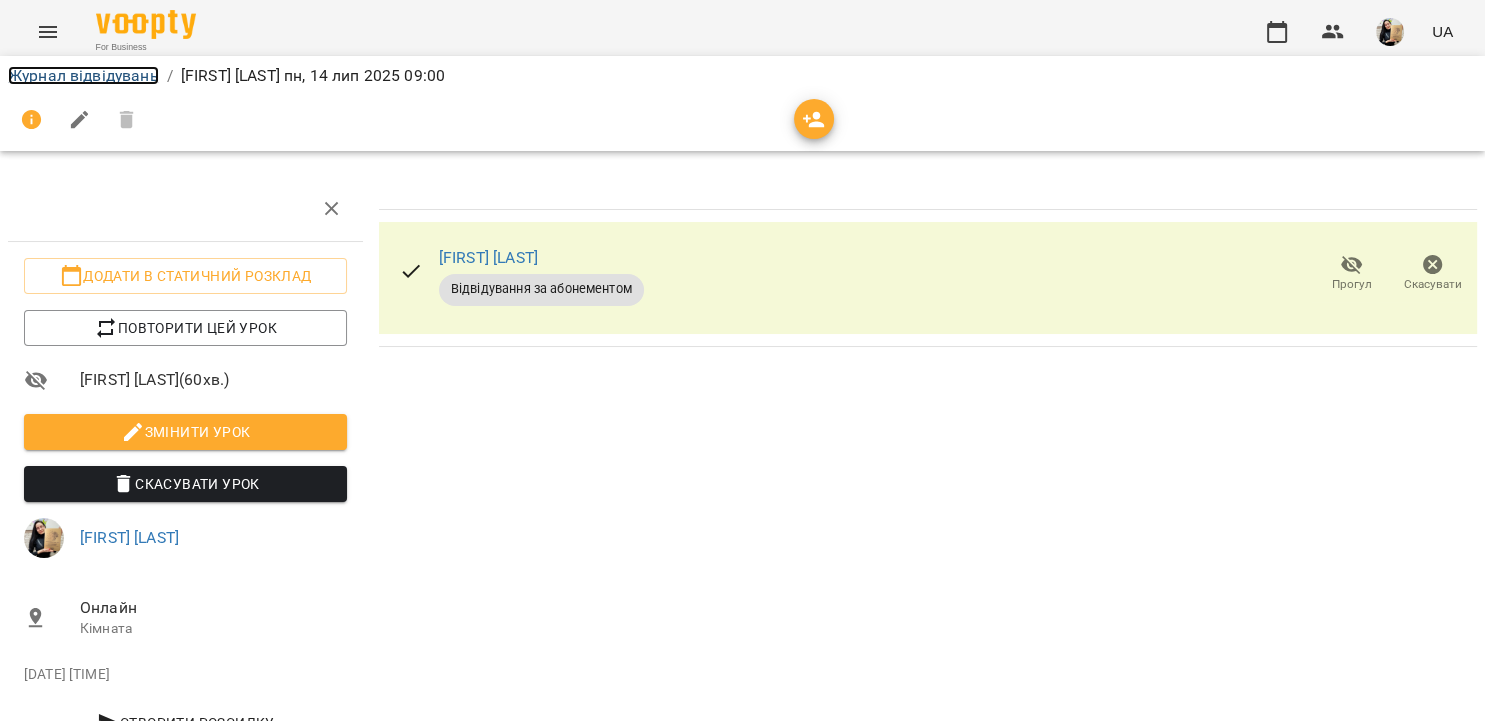 click on "Журнал відвідувань" at bounding box center [83, 75] 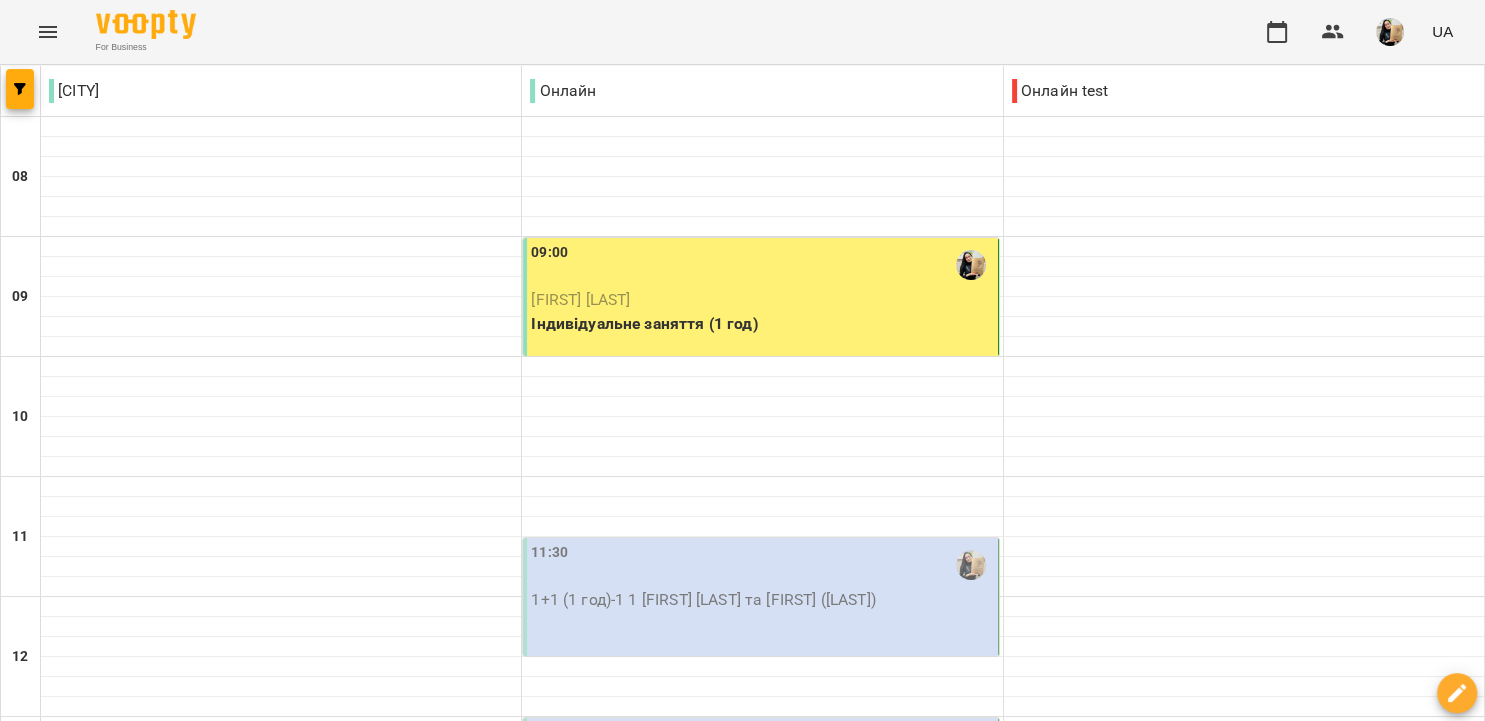 scroll, scrollTop: 0, scrollLeft: 0, axis: both 